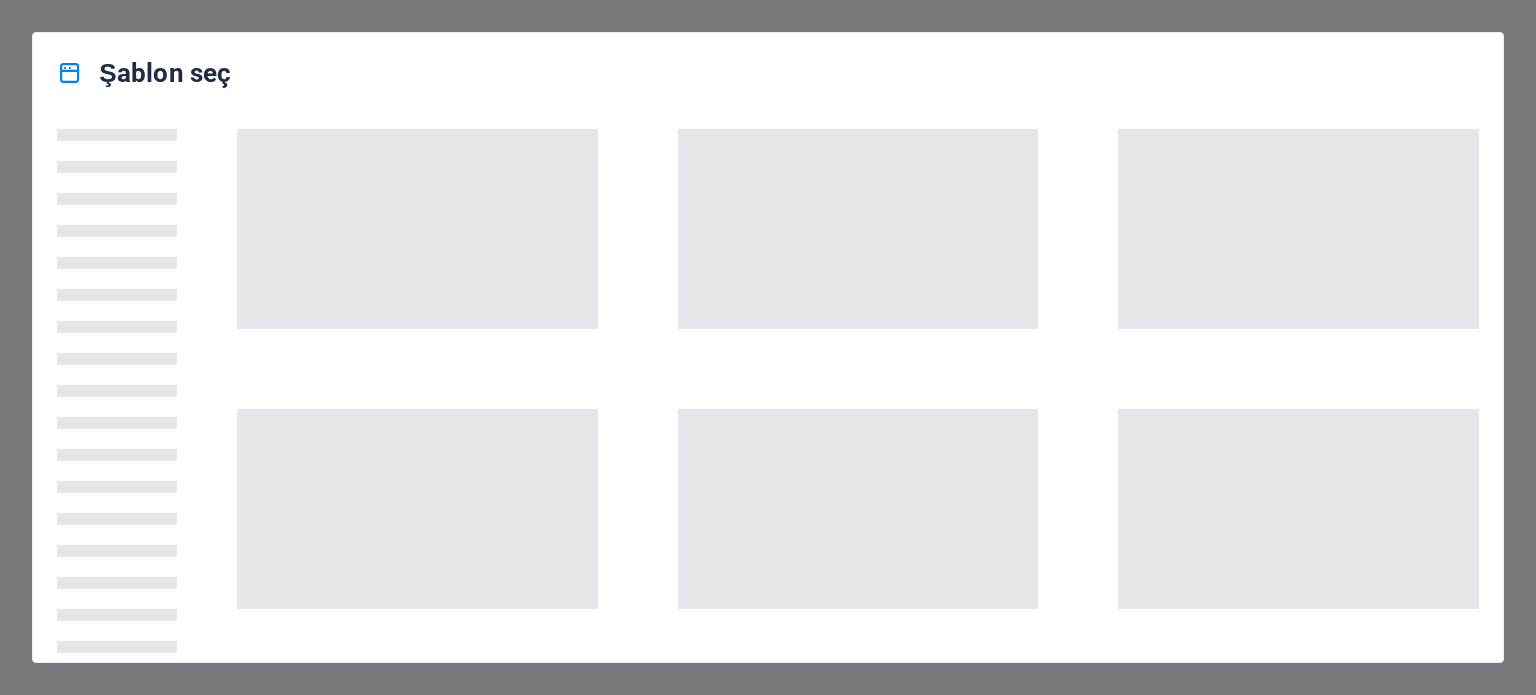 scroll, scrollTop: 0, scrollLeft: 0, axis: both 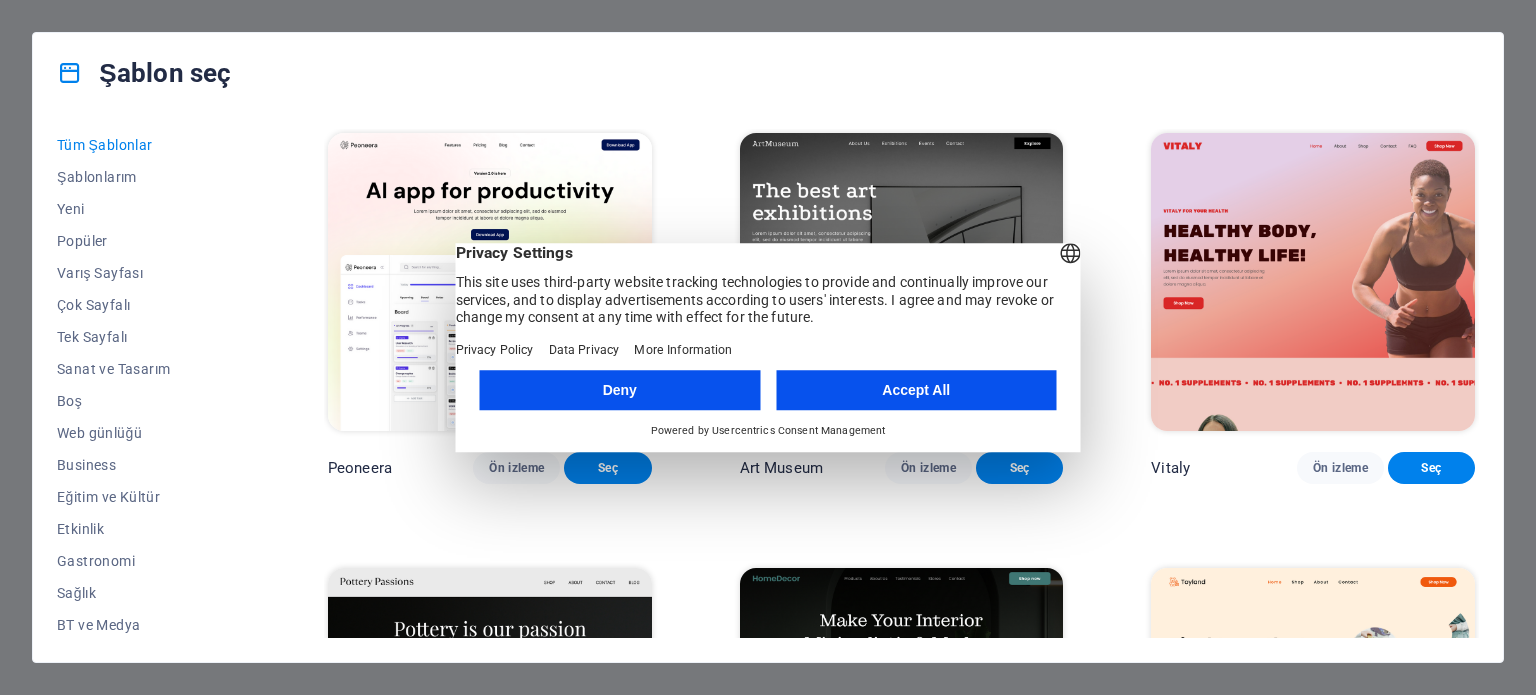 click on "Accept All" at bounding box center [916, 390] 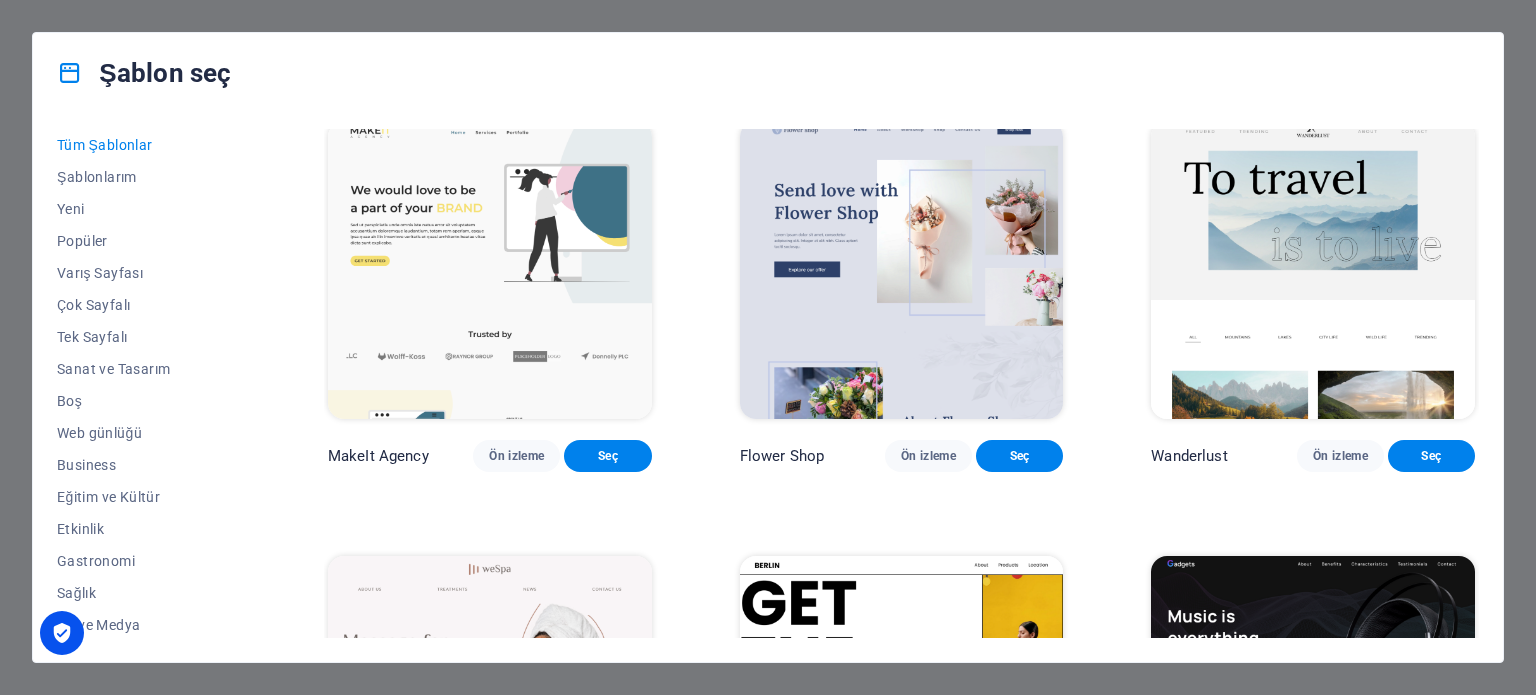 scroll, scrollTop: 4600, scrollLeft: 0, axis: vertical 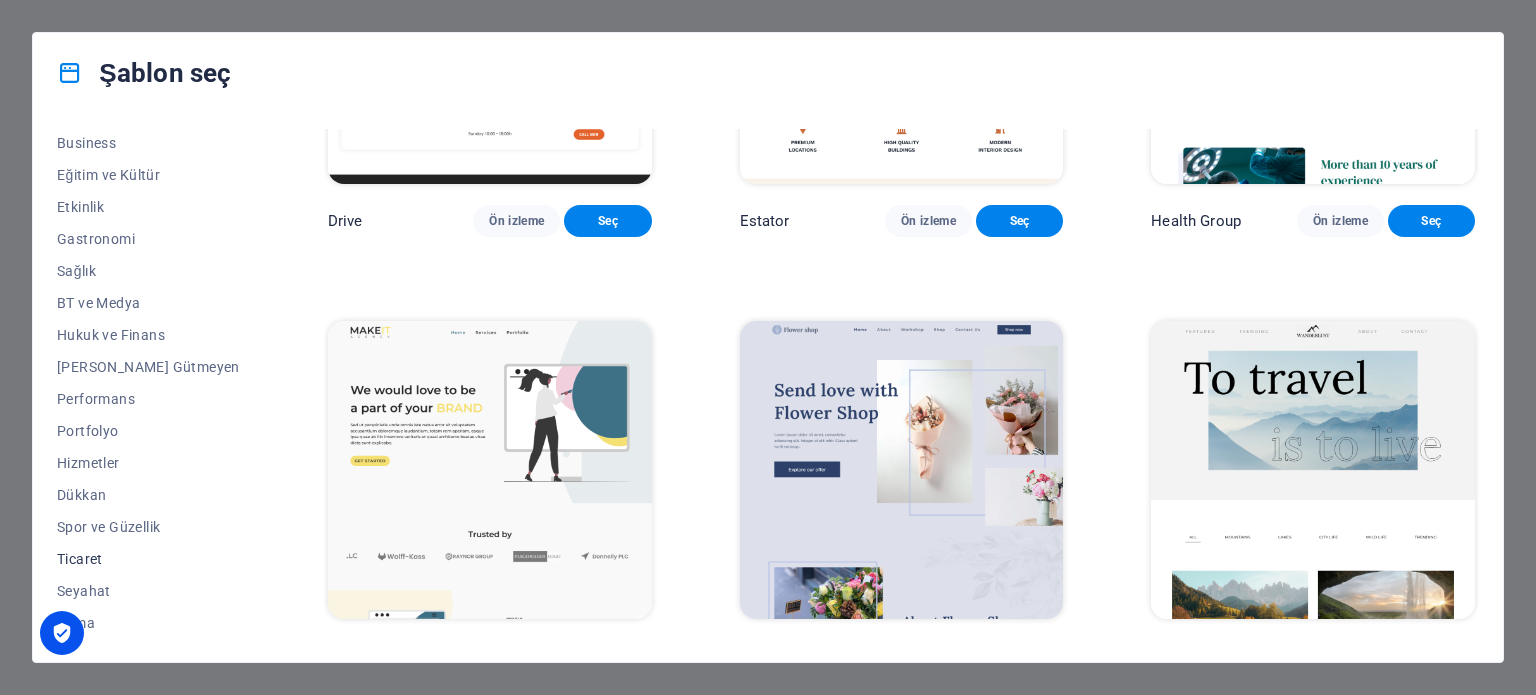 click on "Ticaret" at bounding box center (148, 559) 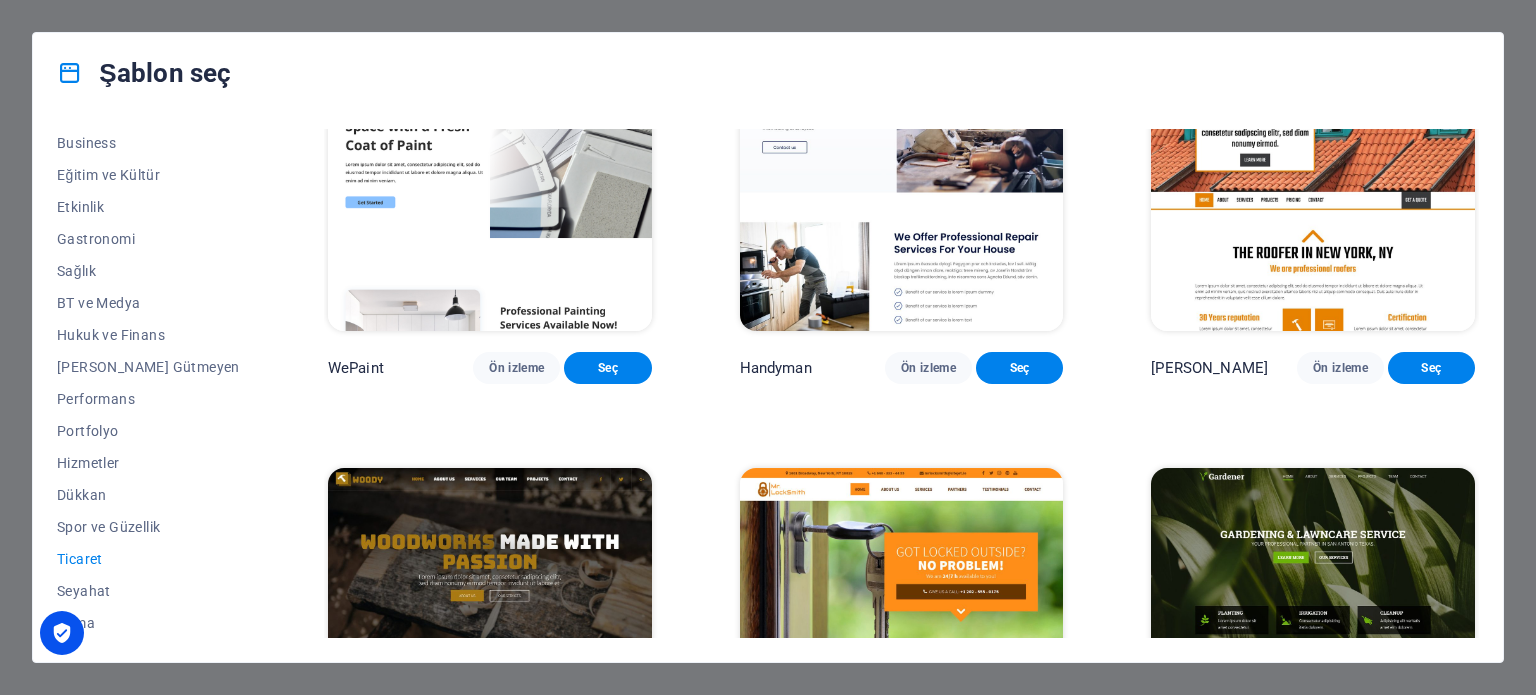 scroll, scrollTop: 0, scrollLeft: 0, axis: both 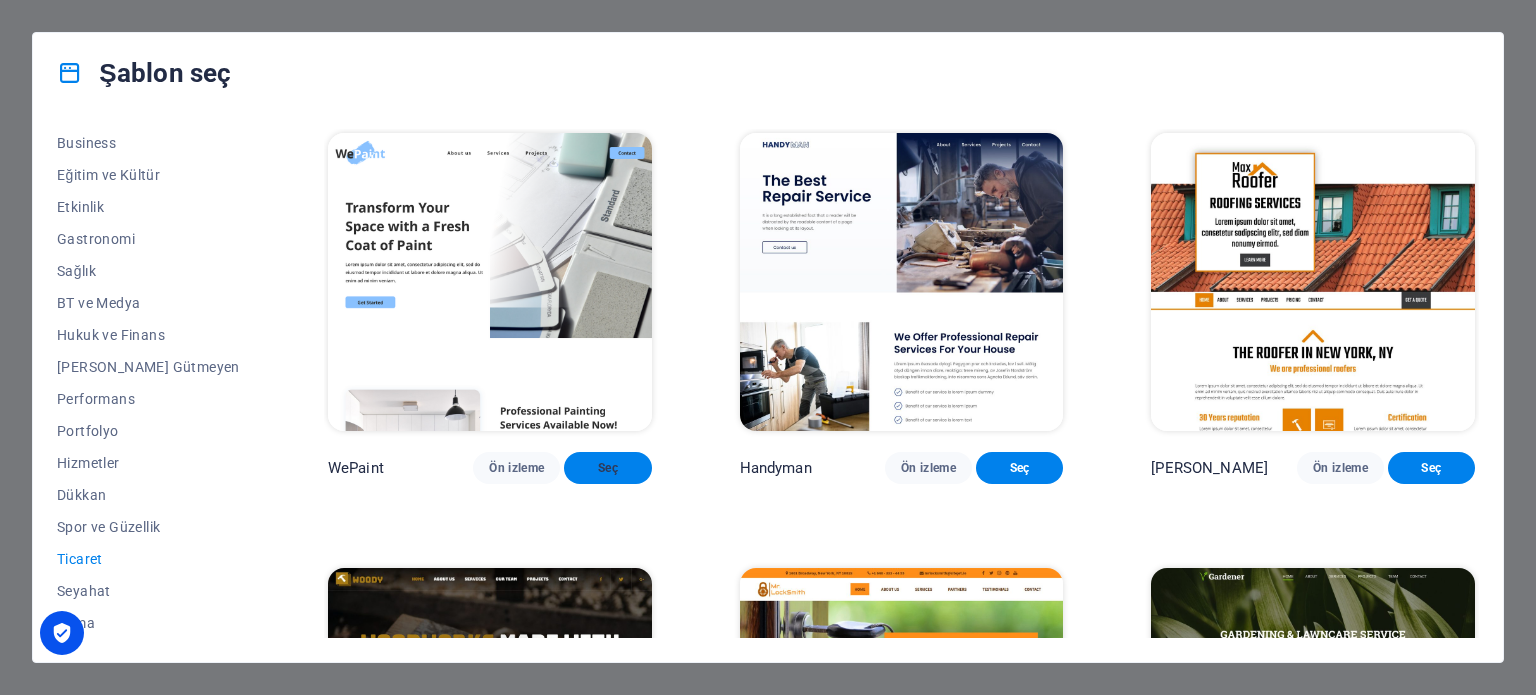 click on "Seç" at bounding box center (607, 468) 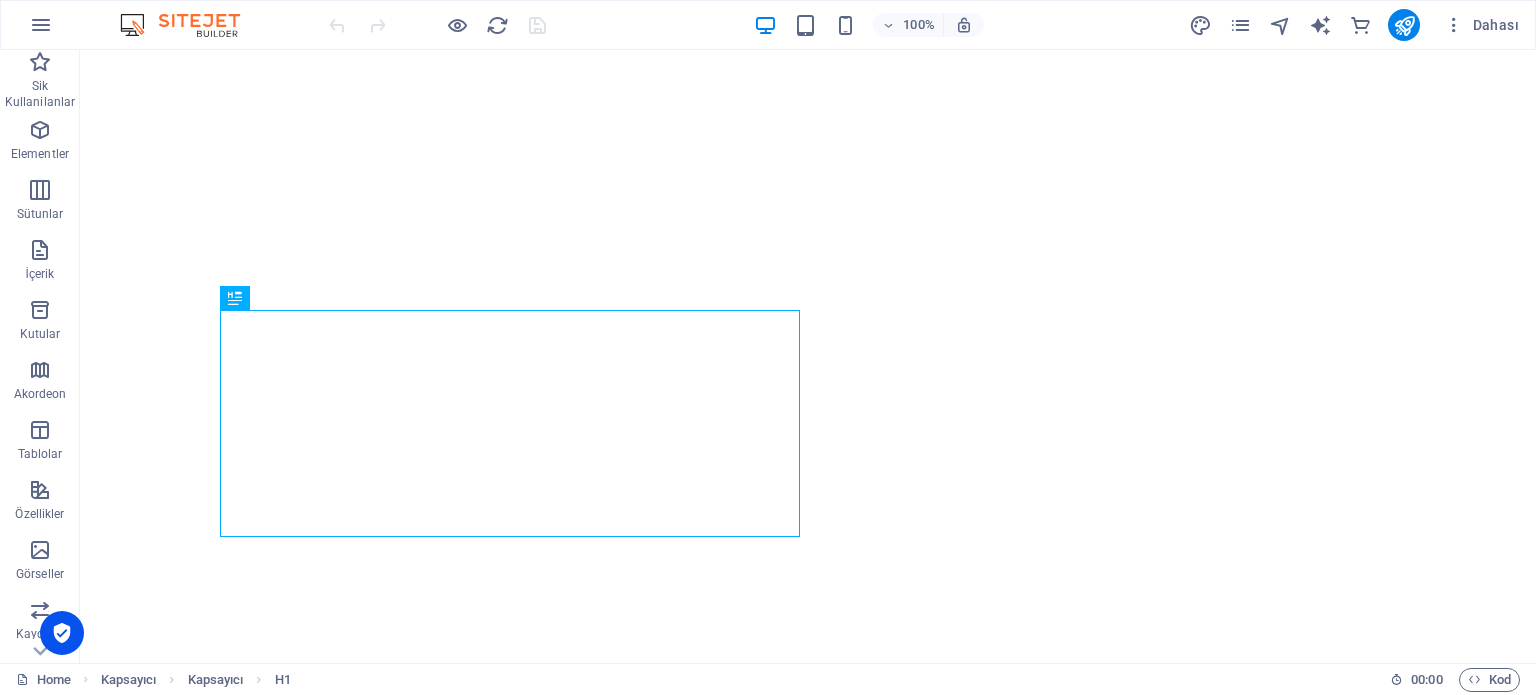scroll, scrollTop: 0, scrollLeft: 0, axis: both 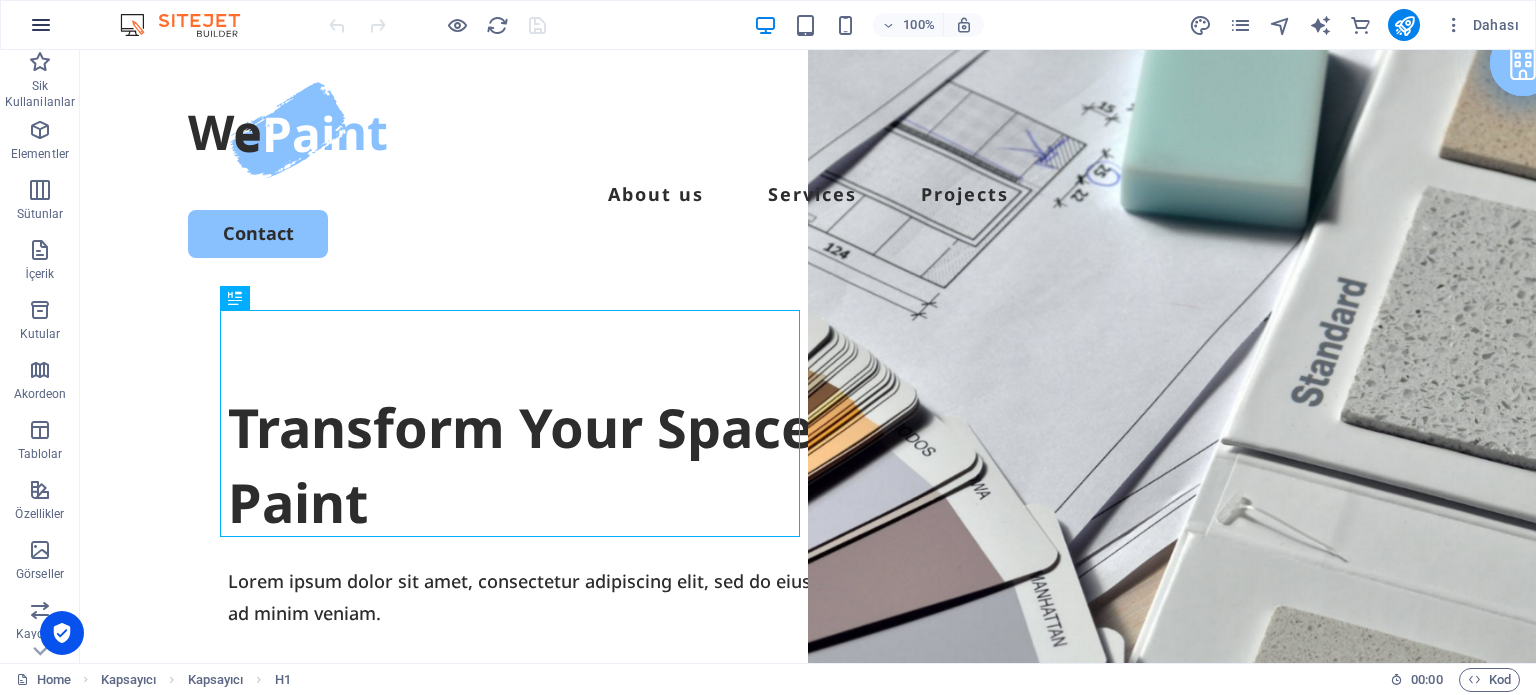 click at bounding box center [41, 25] 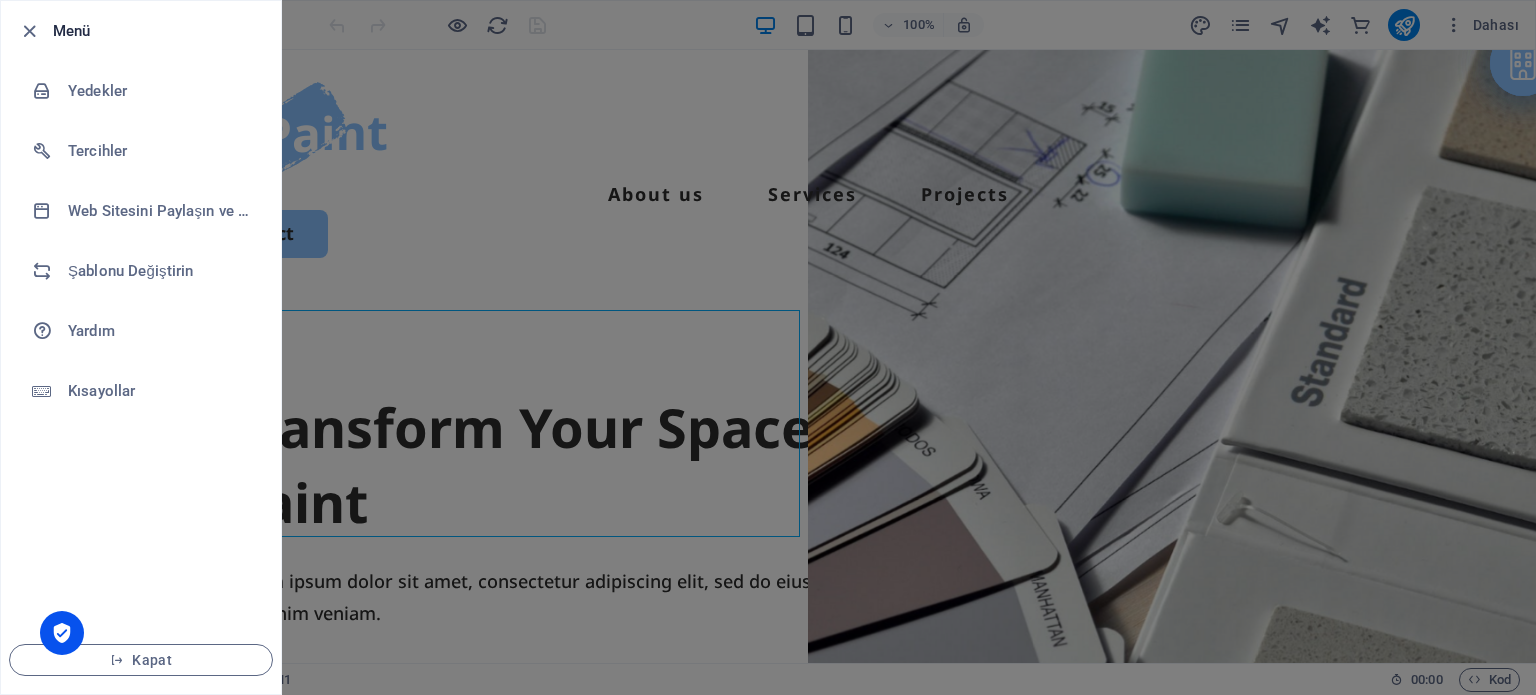 click on "Menü" at bounding box center (159, 31) 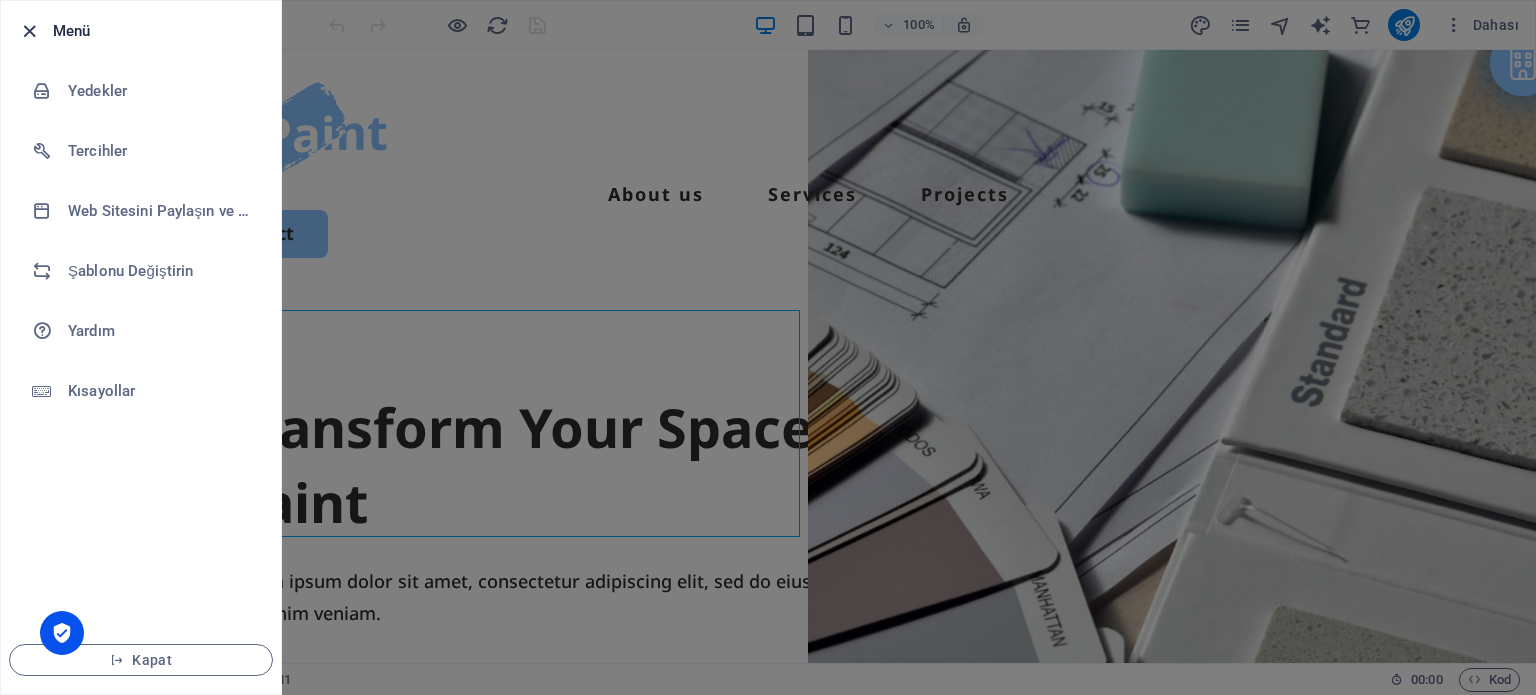 click at bounding box center (29, 31) 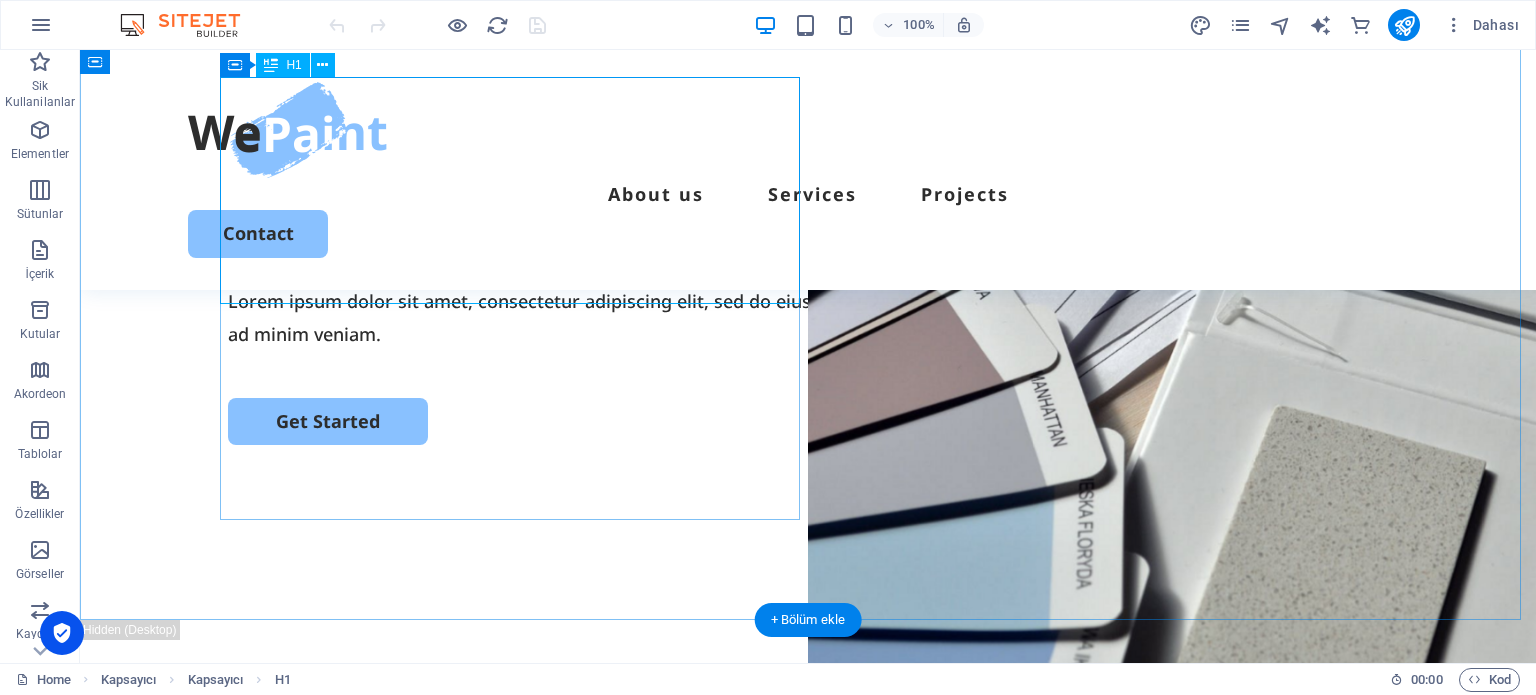 scroll, scrollTop: 0, scrollLeft: 0, axis: both 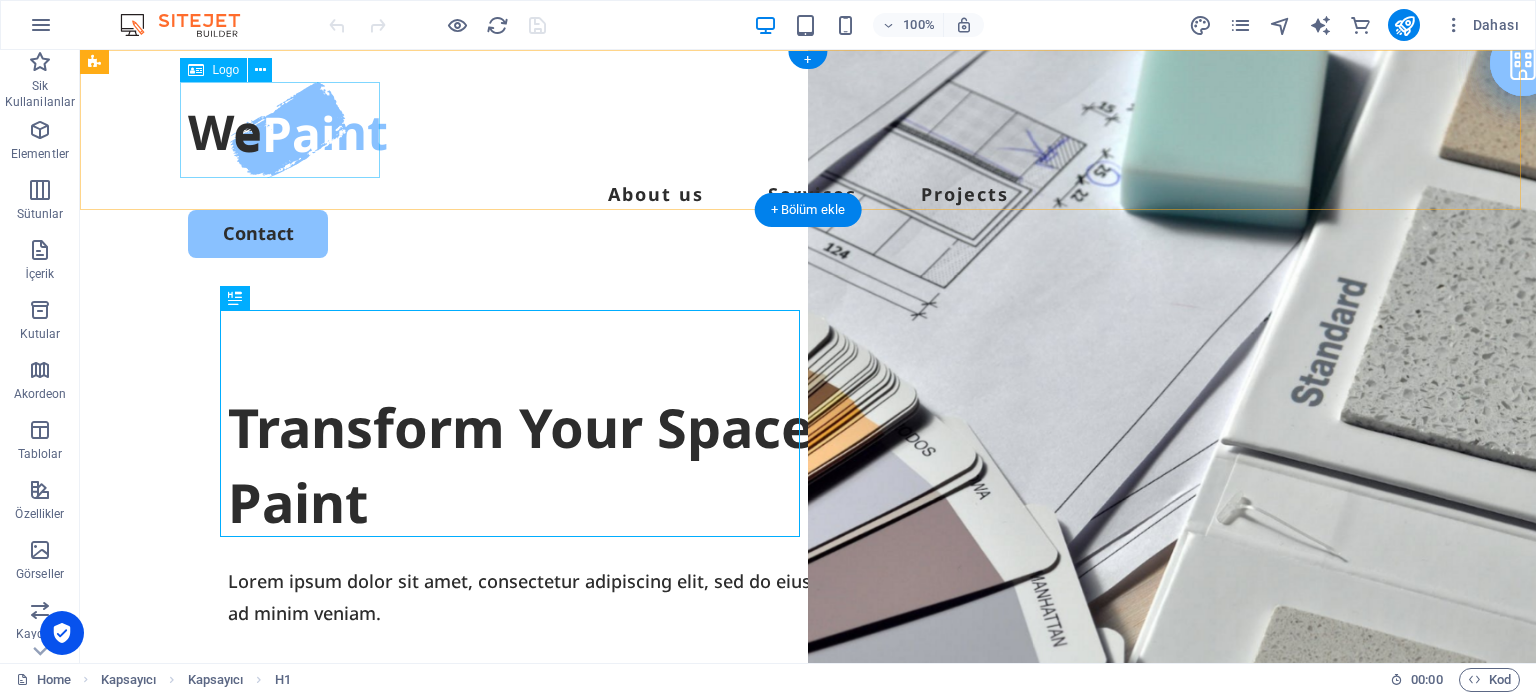 click at bounding box center [808, 130] 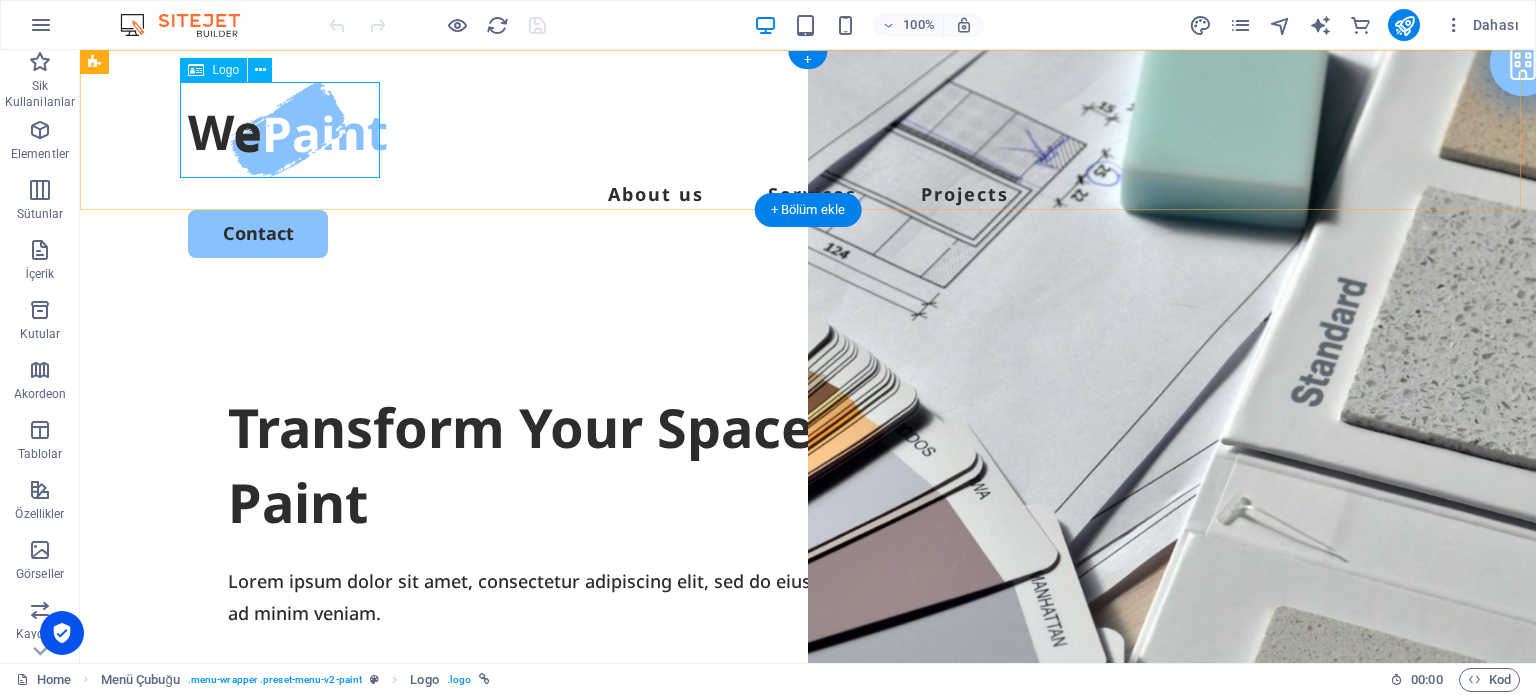 click at bounding box center [808, 130] 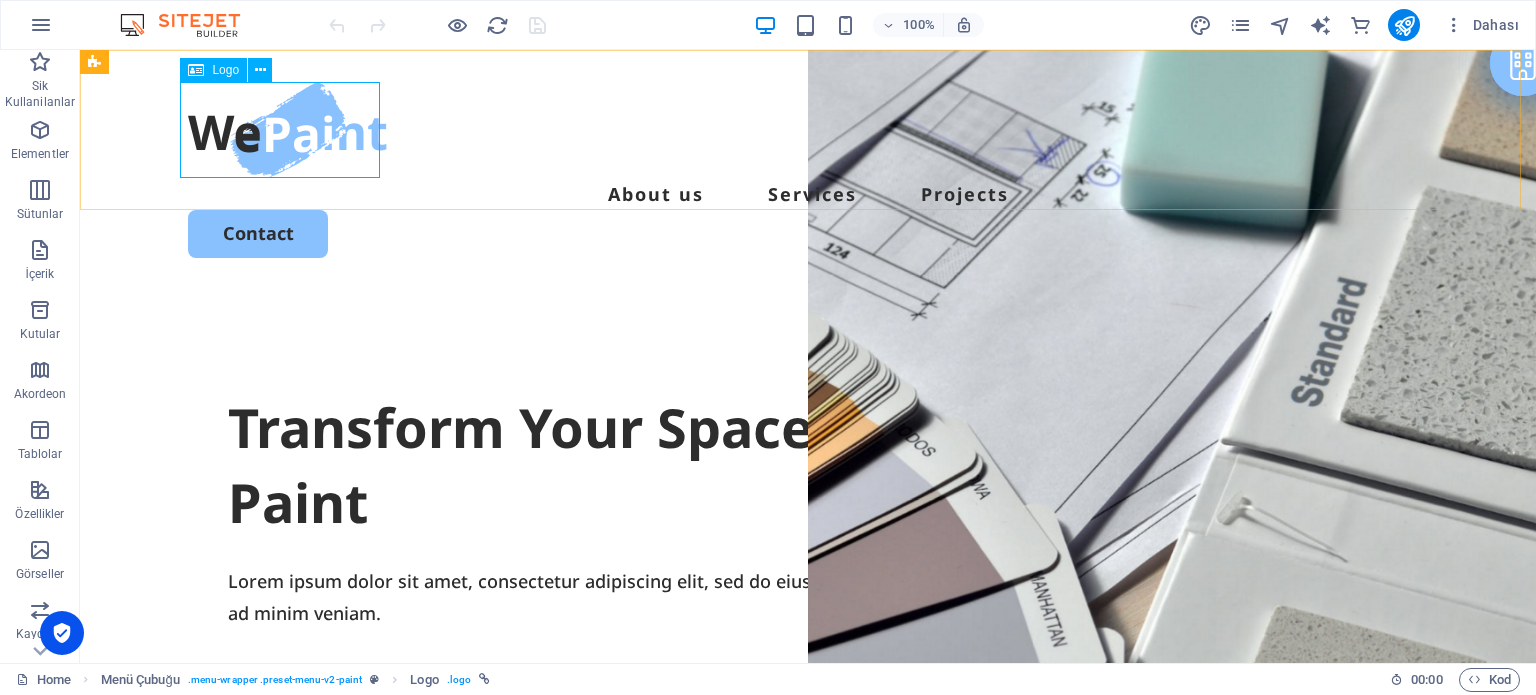click on "Logo" at bounding box center (225, 70) 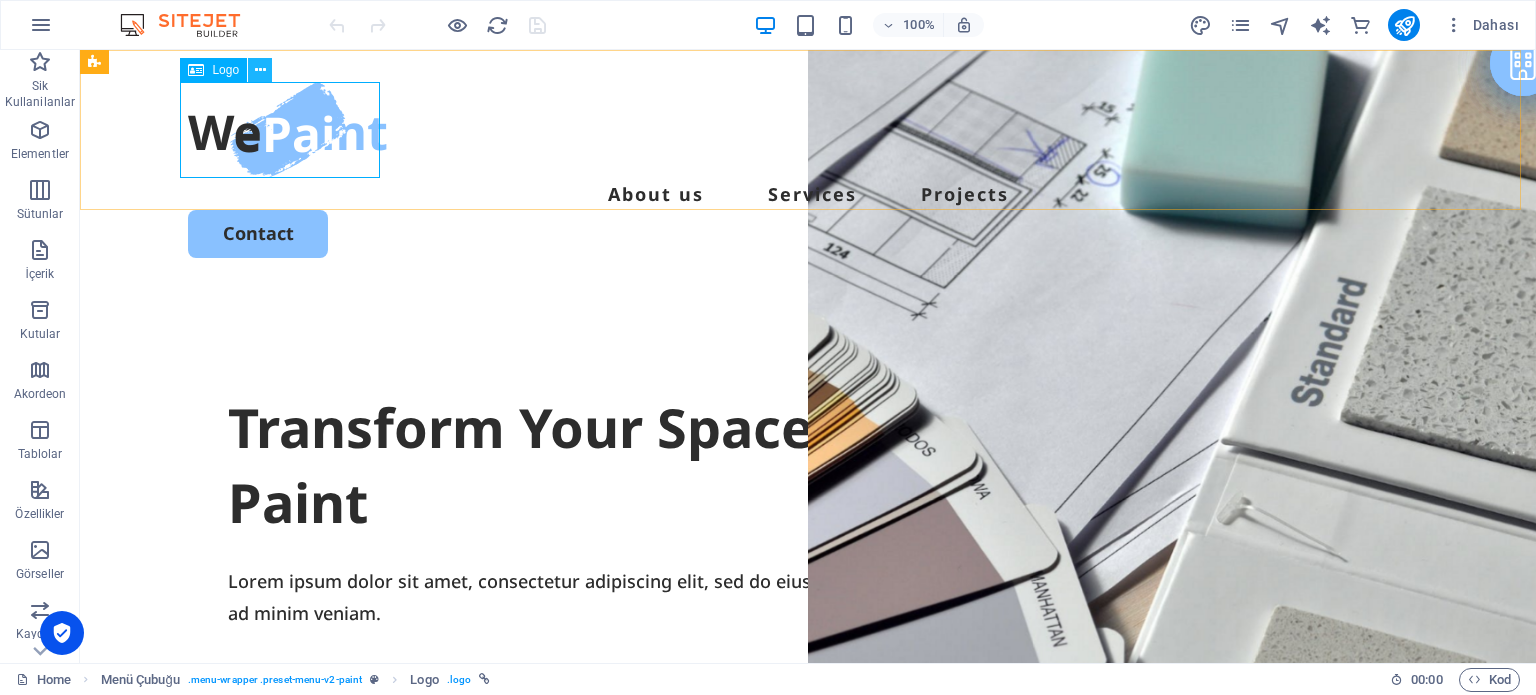 click at bounding box center [260, 70] 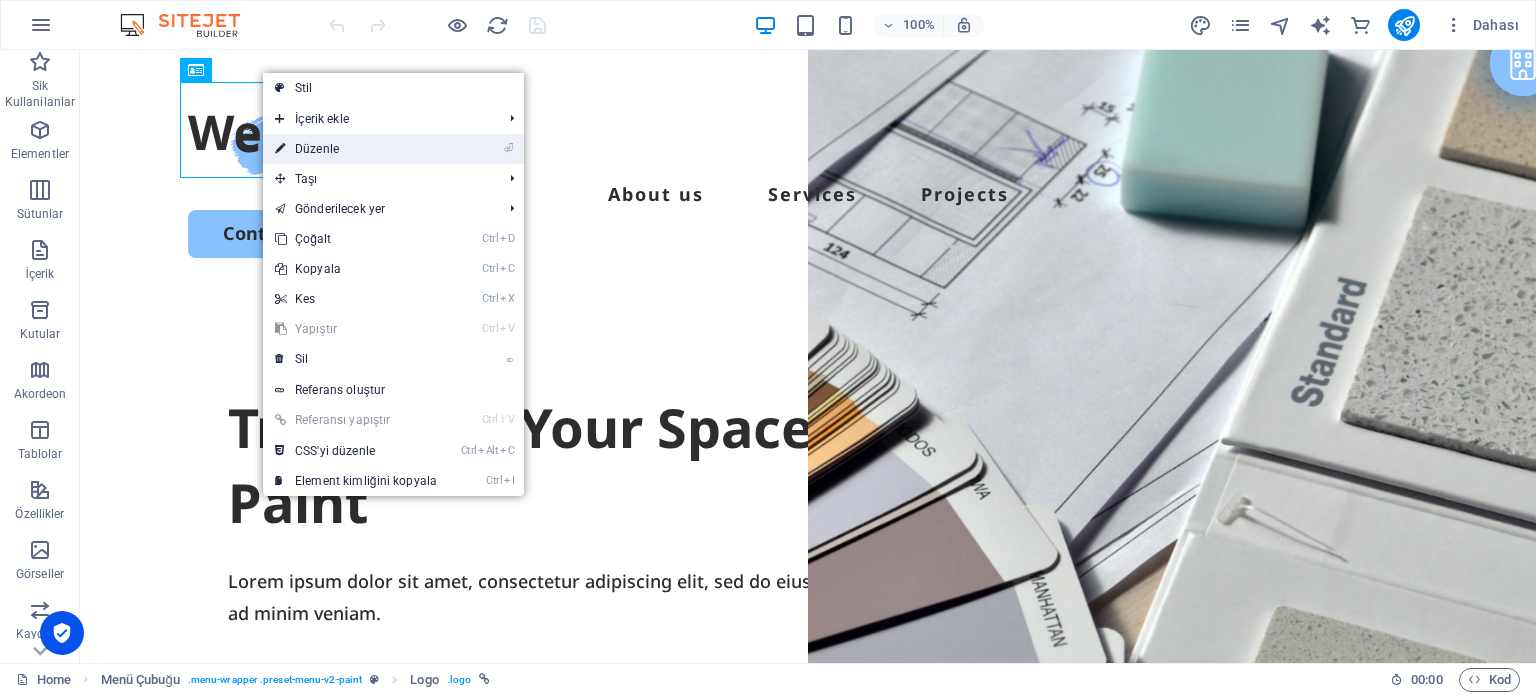 click on "⏎  Düzenle" at bounding box center [356, 149] 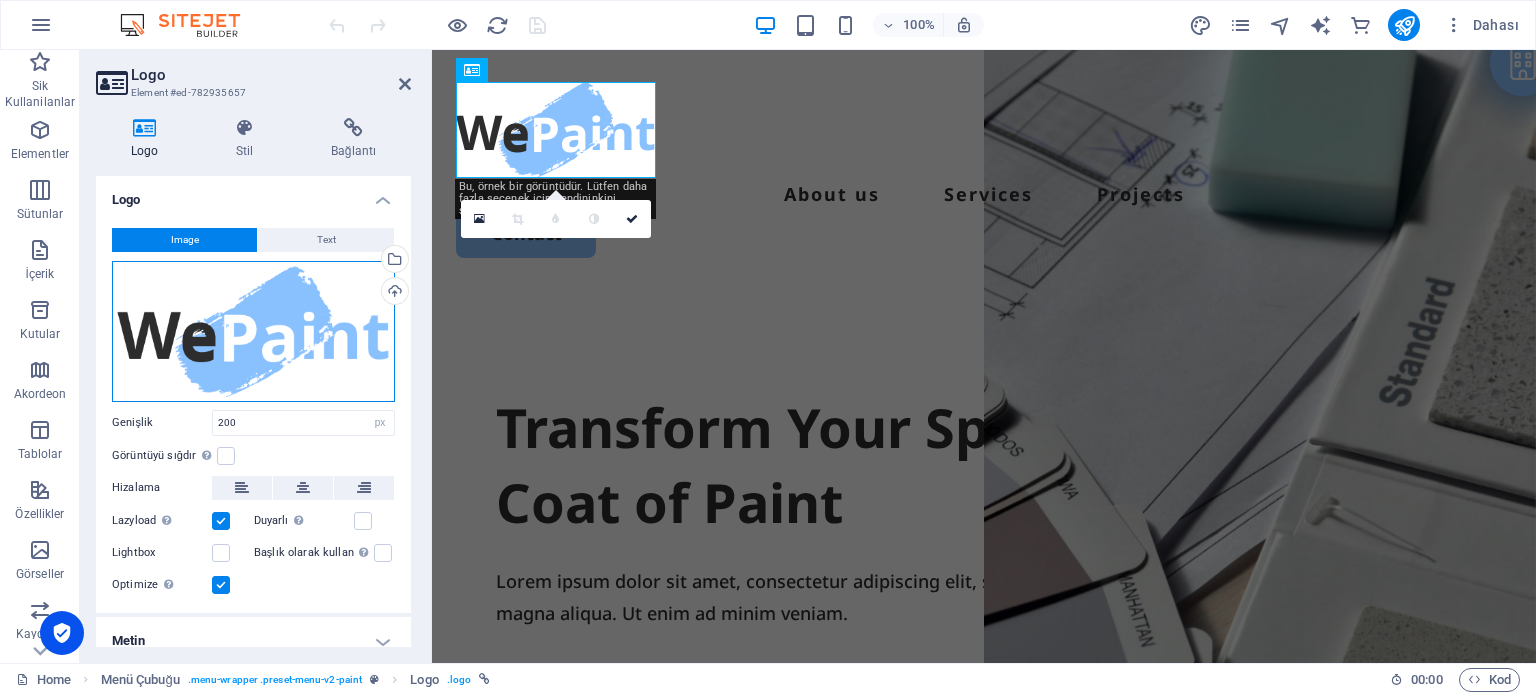 click on "Dosyaları buraya sürükleyin, dosyaları seçmek için tıklayın veya Dosyalardan ya da ücretsiz stok fotoğraf ve videolarımızdan dosyalar seçin" at bounding box center [253, 331] 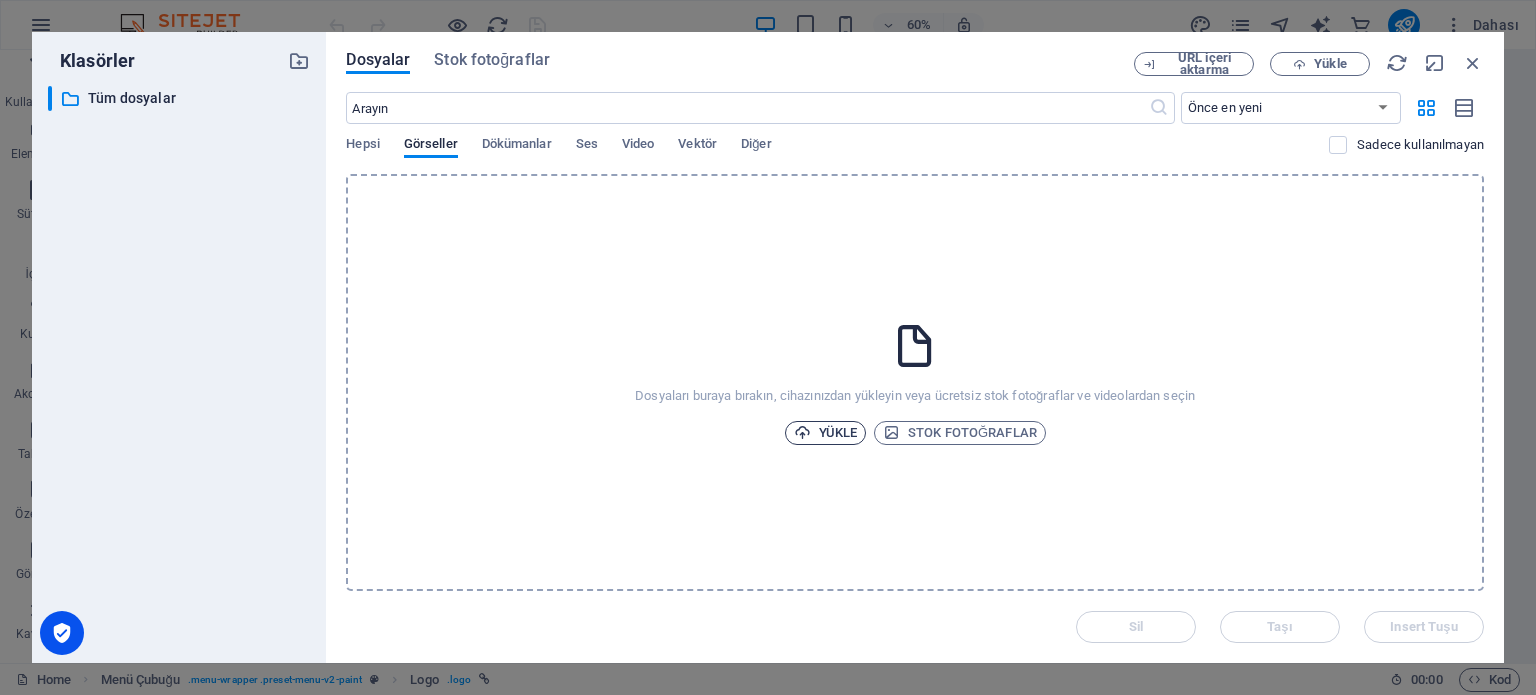 click on "Yükle" at bounding box center [826, 433] 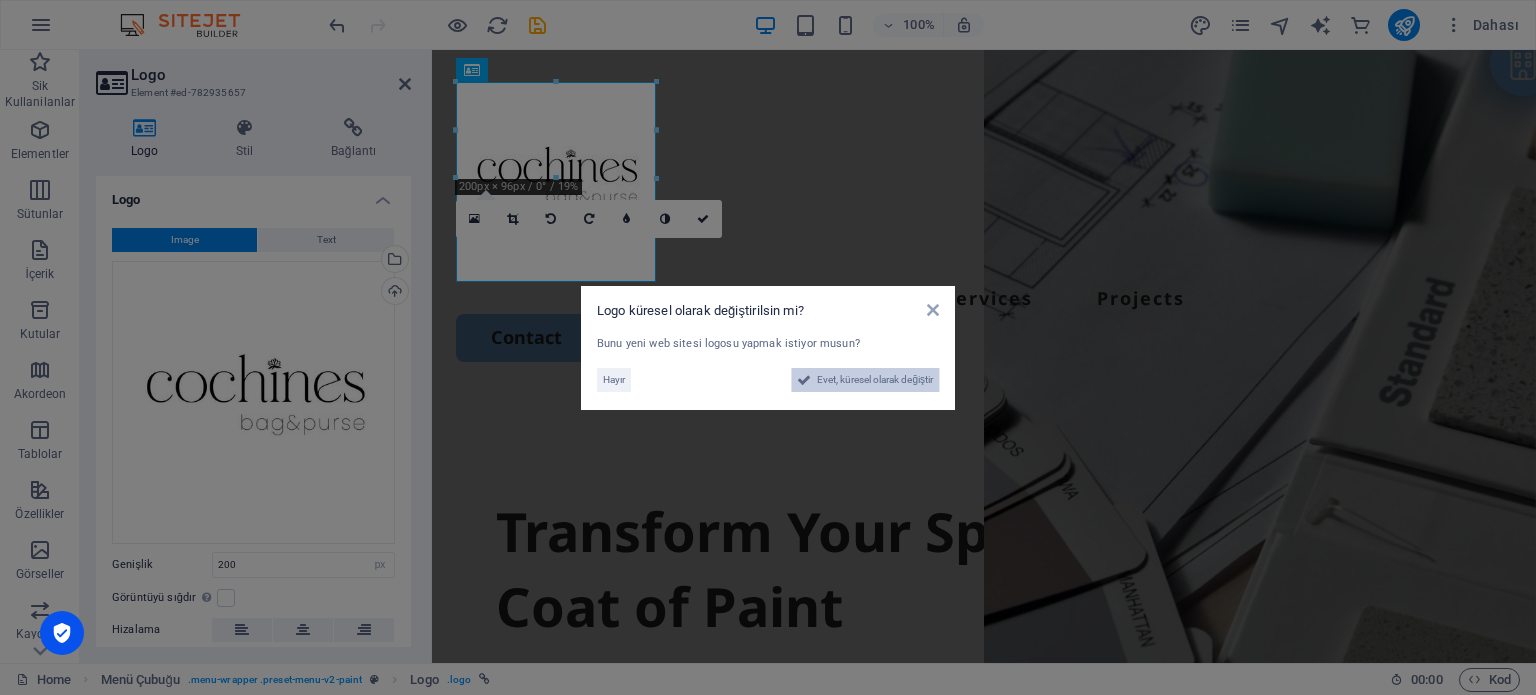 click on "Evet, küresel olarak değiştir" at bounding box center [875, 380] 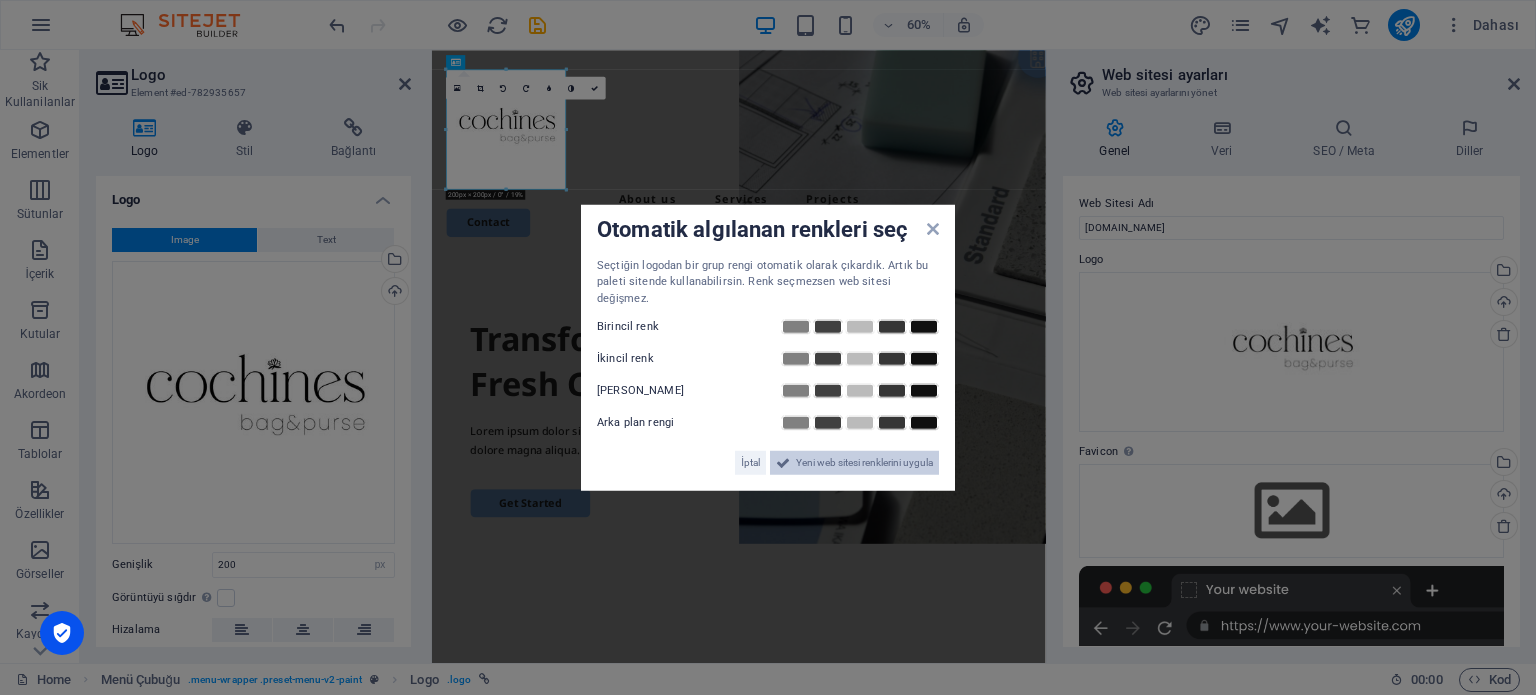click on "Yeni web sitesi renklerini uygula" at bounding box center [864, 463] 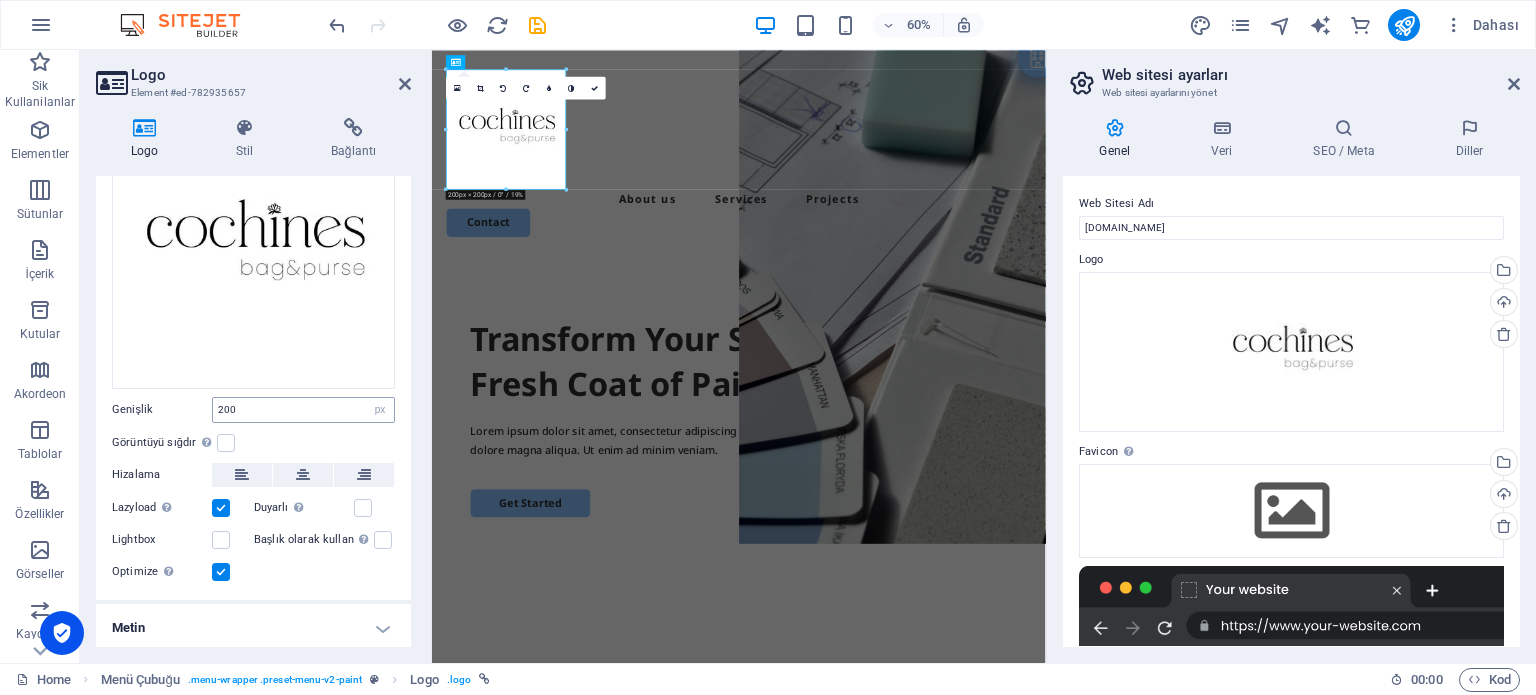 scroll, scrollTop: 0, scrollLeft: 0, axis: both 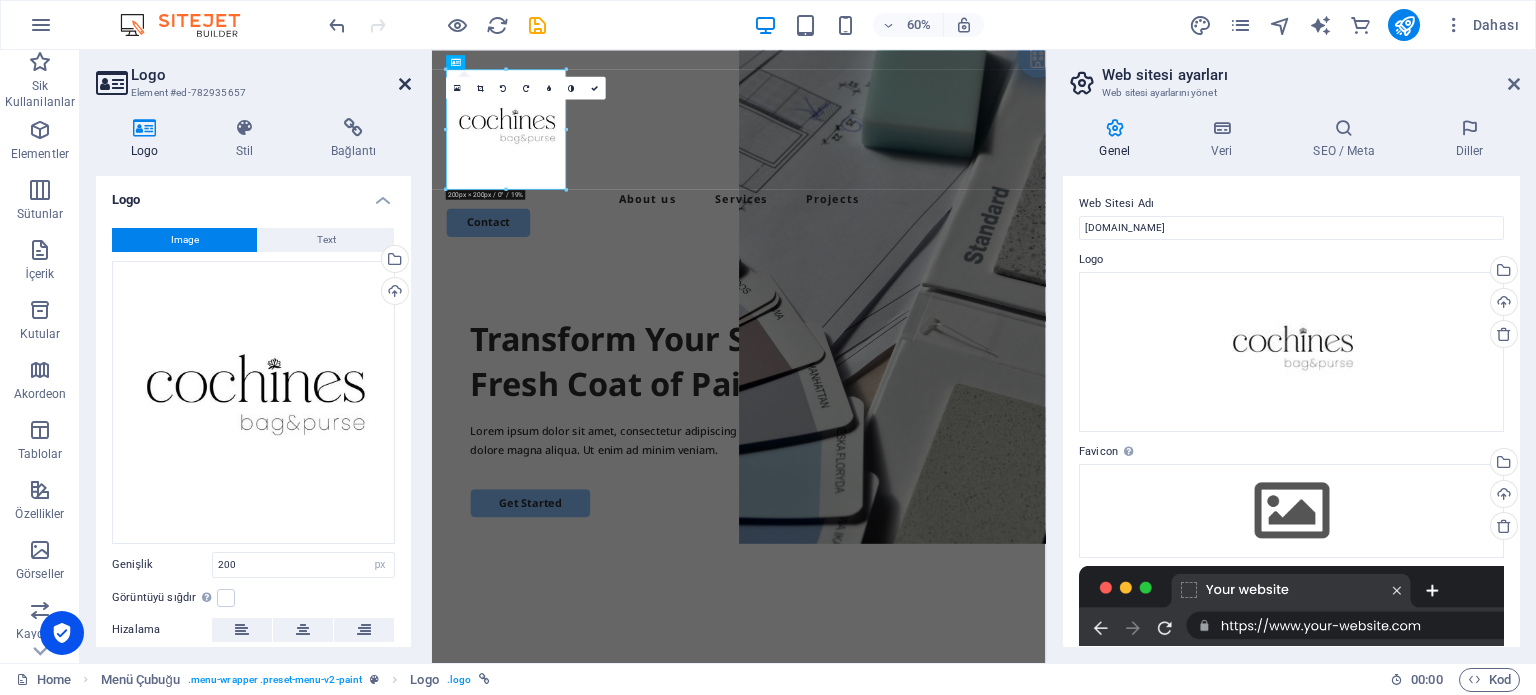 click at bounding box center (405, 84) 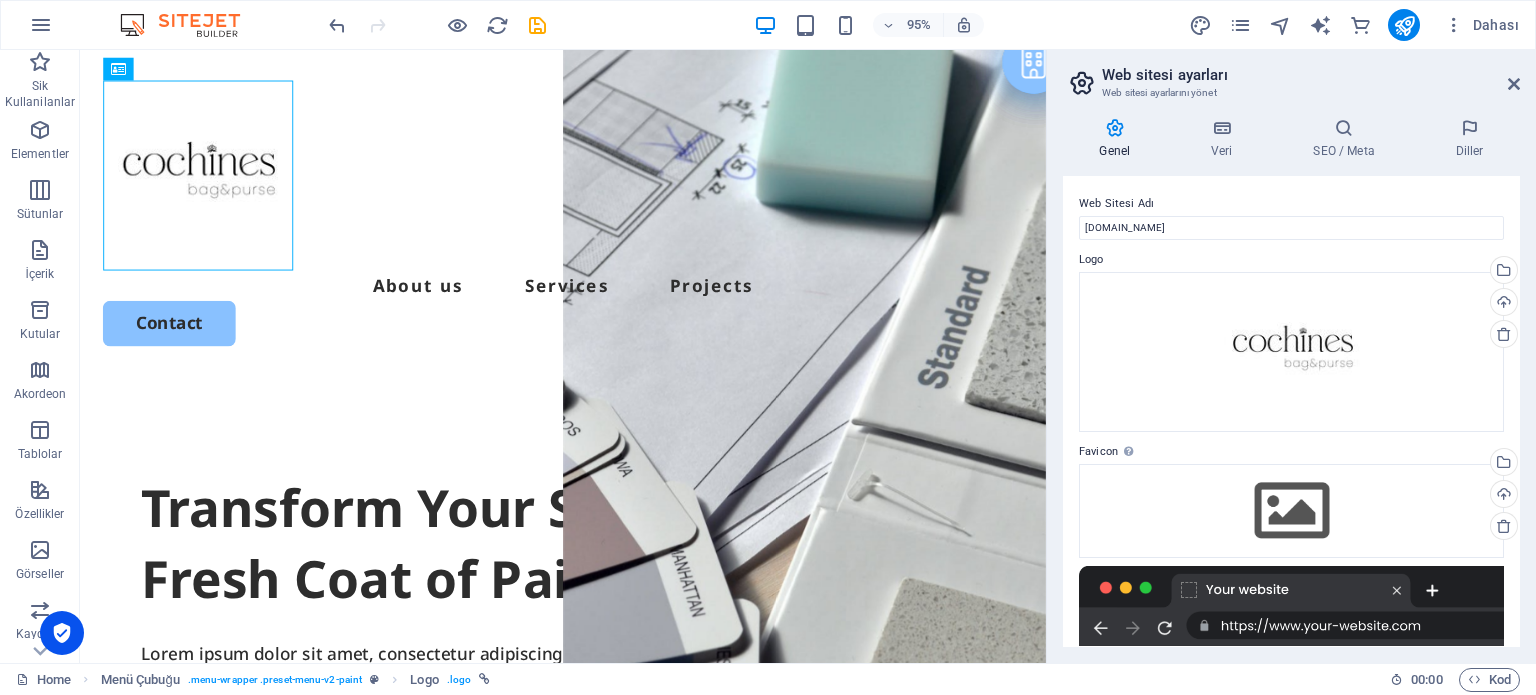 scroll, scrollTop: 276, scrollLeft: 0, axis: vertical 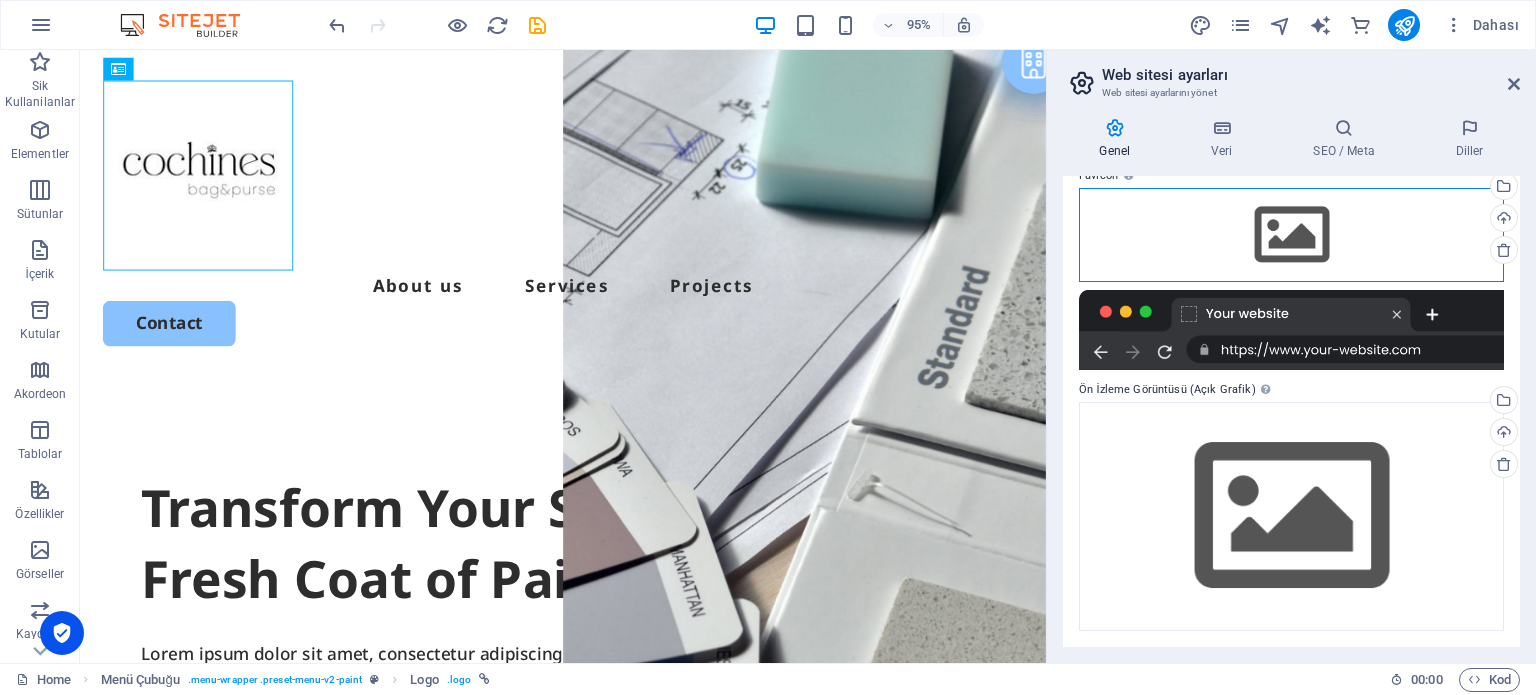 click on "Dosyaları buraya sürükleyin, dosyaları seçmek için tıklayın veya Dosyalardan ya da ücretsiz stok fotoğraf ve videolarımızdan dosyalar seçin" at bounding box center [1291, 235] 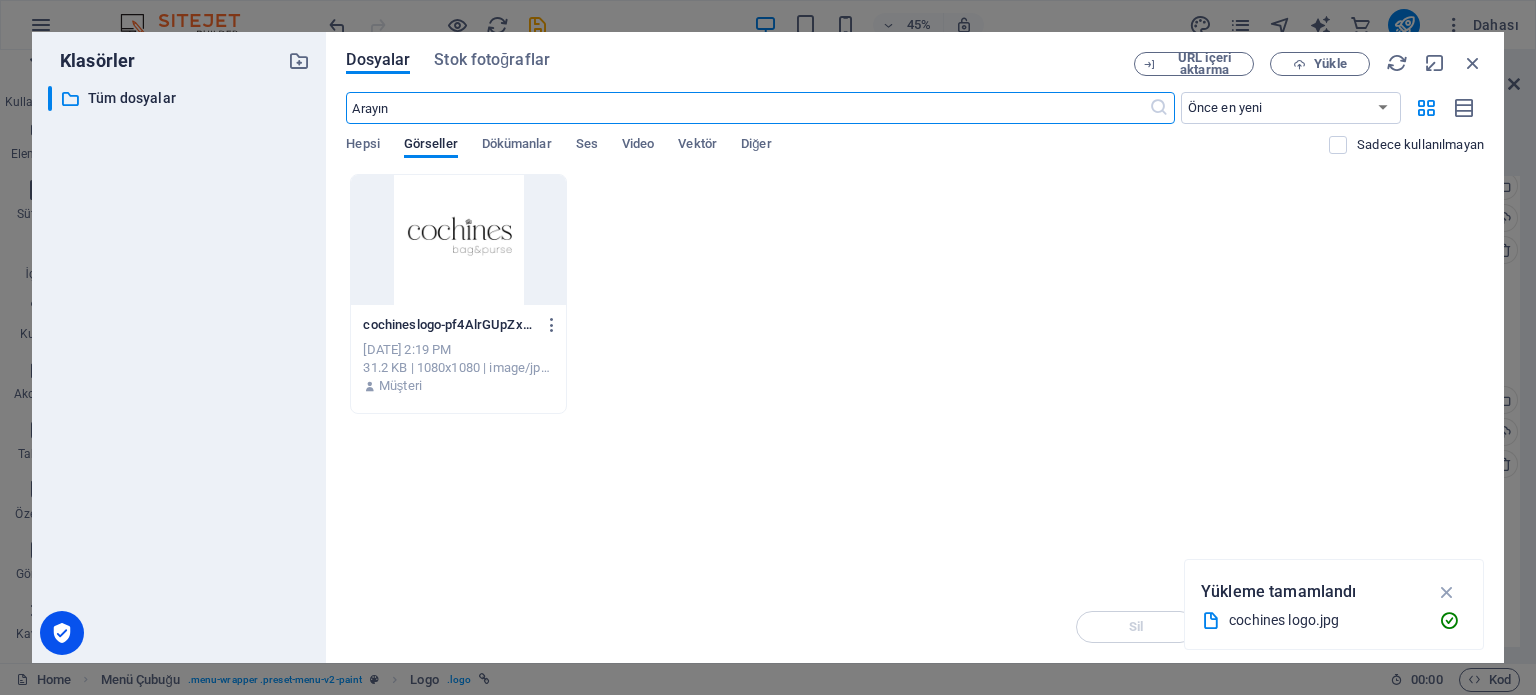 click at bounding box center (458, 240) 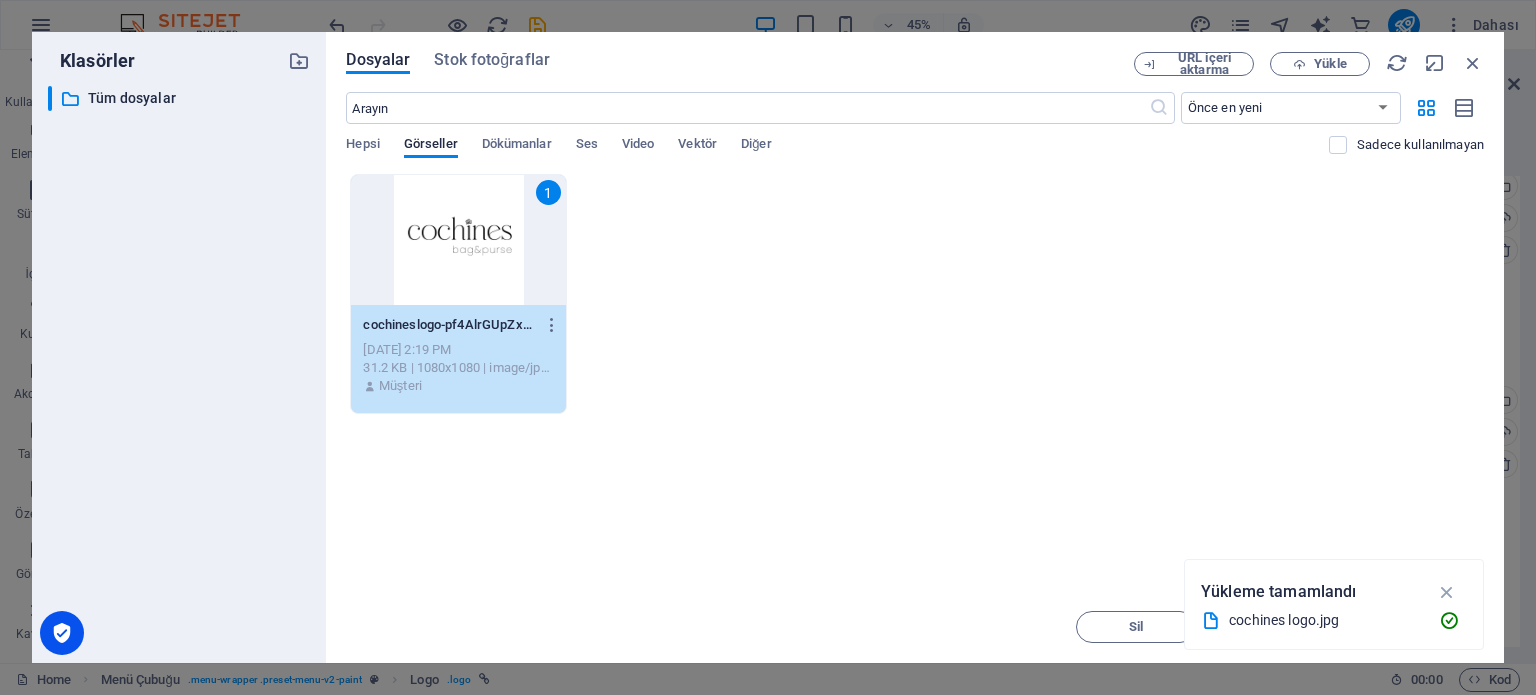 click on "1" at bounding box center (458, 240) 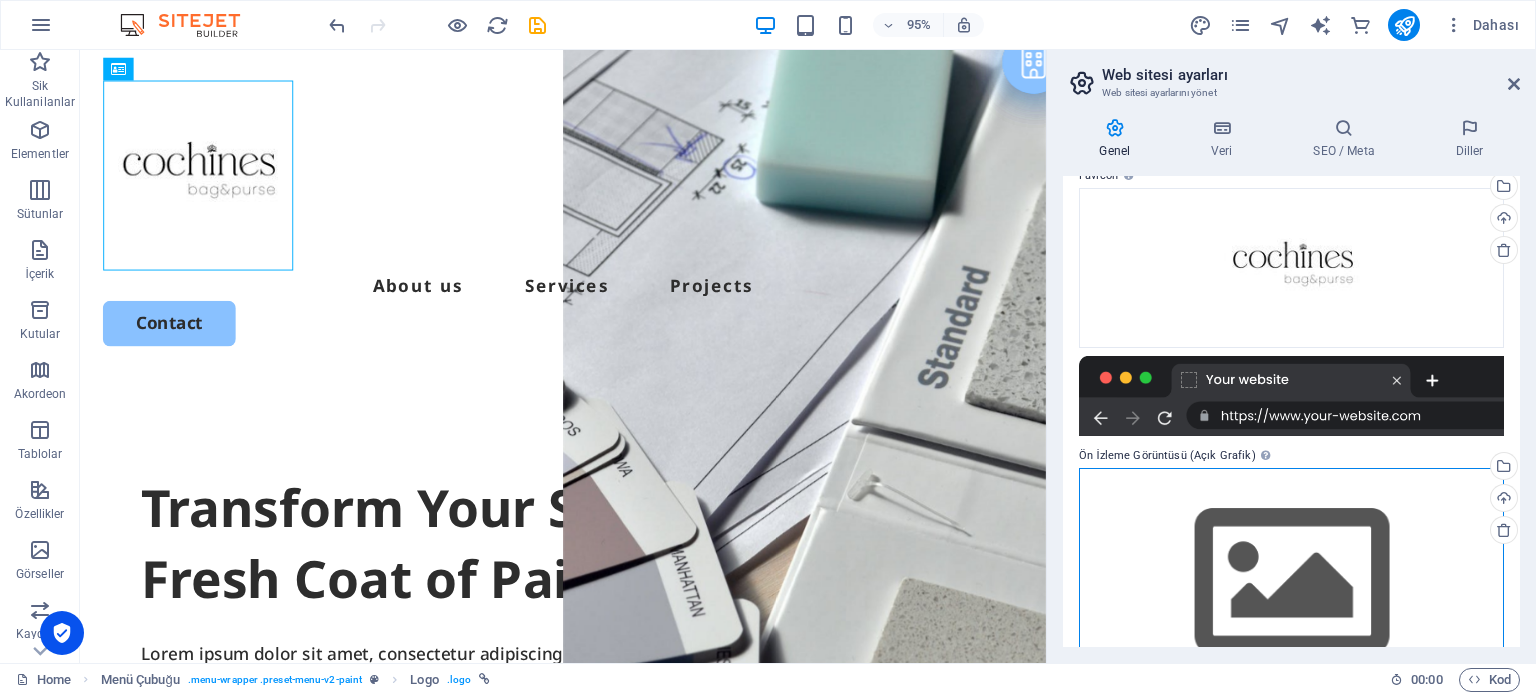 click on "Dosyaları buraya sürükleyin, dosyaları seçmek için tıklayın veya Dosyalardan ya da ücretsiz stok fotoğraf ve videolarımızdan dosyalar seçin" at bounding box center [1291, 582] 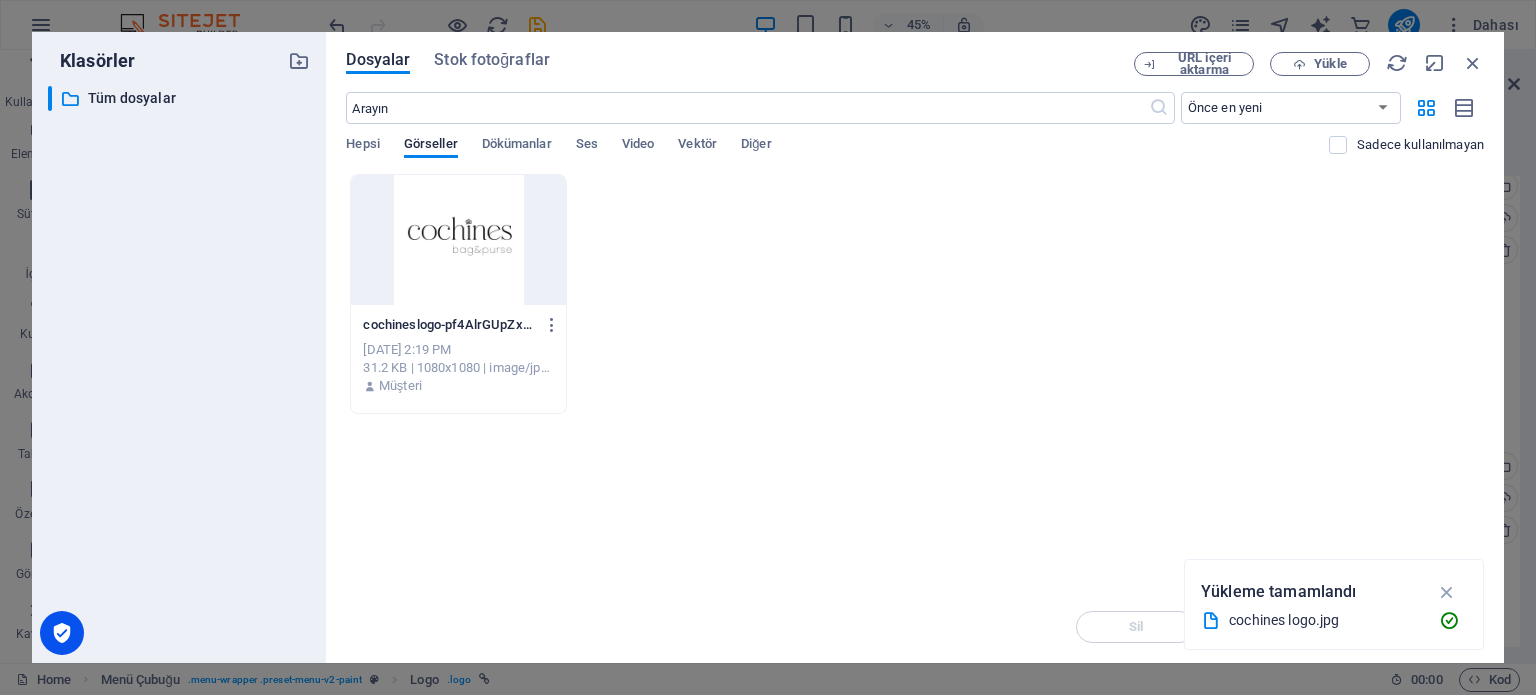 click at bounding box center (458, 240) 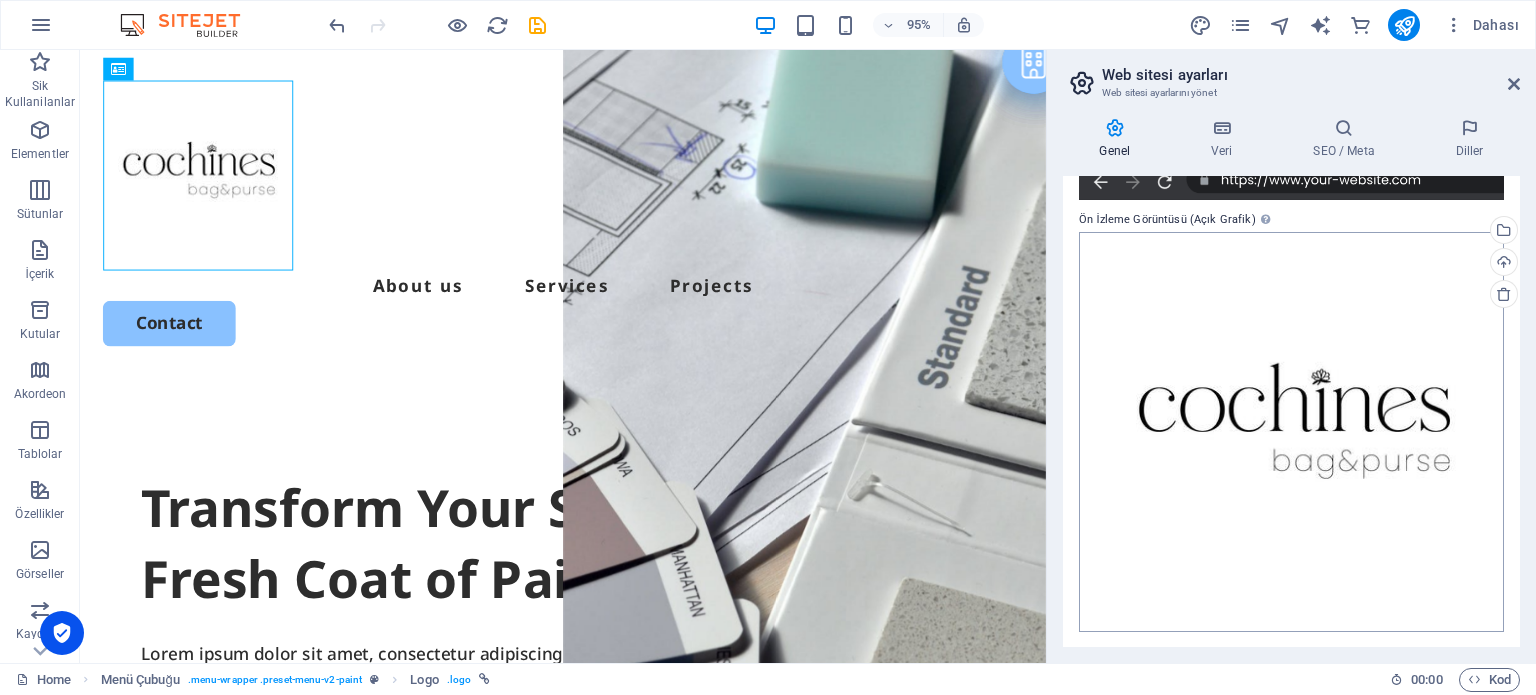 scroll, scrollTop: 0, scrollLeft: 0, axis: both 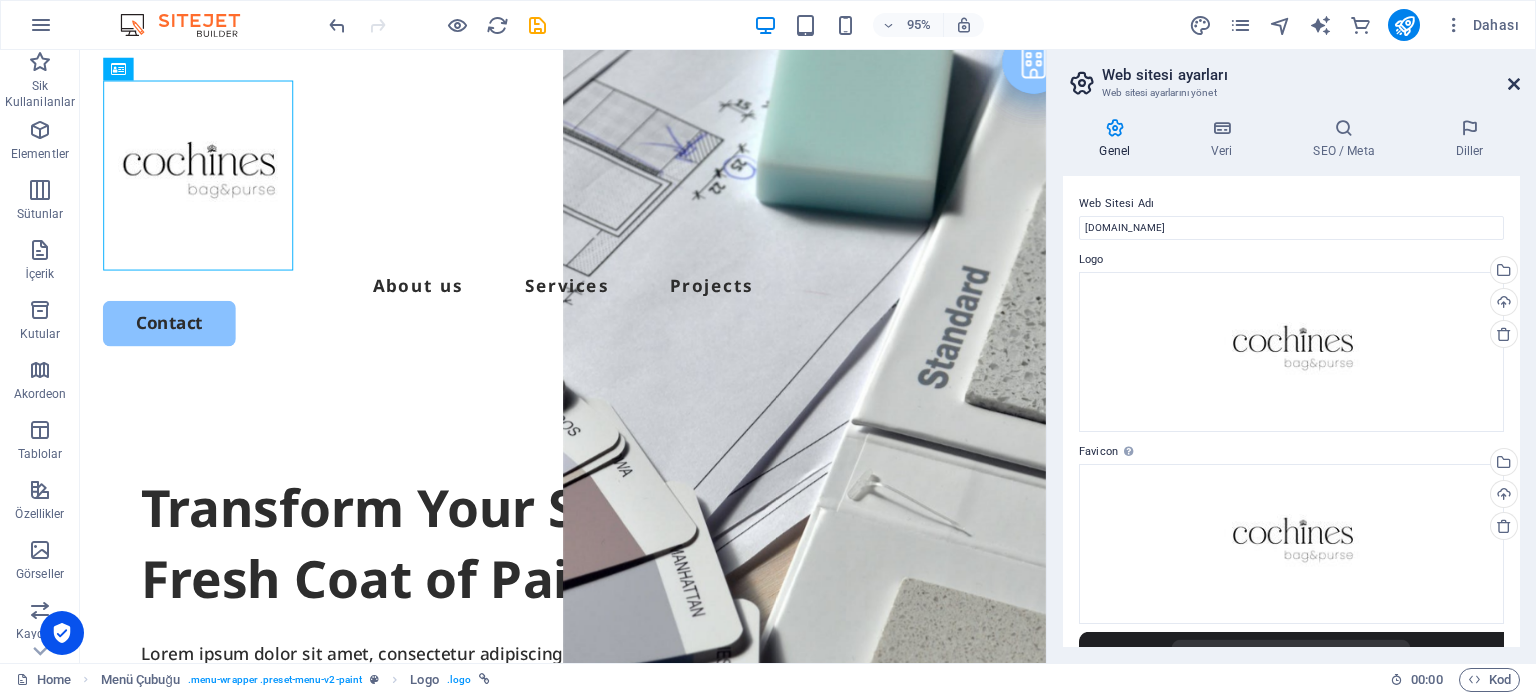 click at bounding box center (1514, 84) 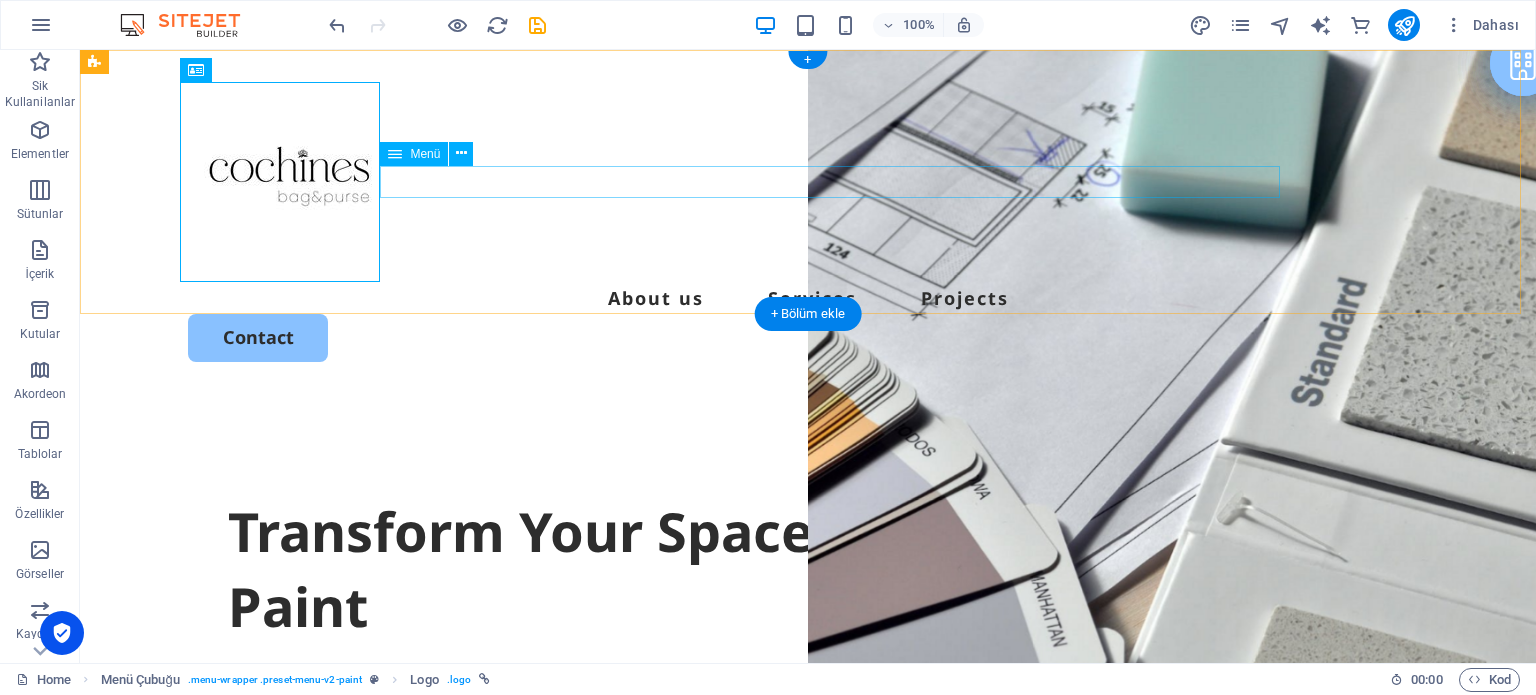 click on "About us Services Projects" at bounding box center (808, 298) 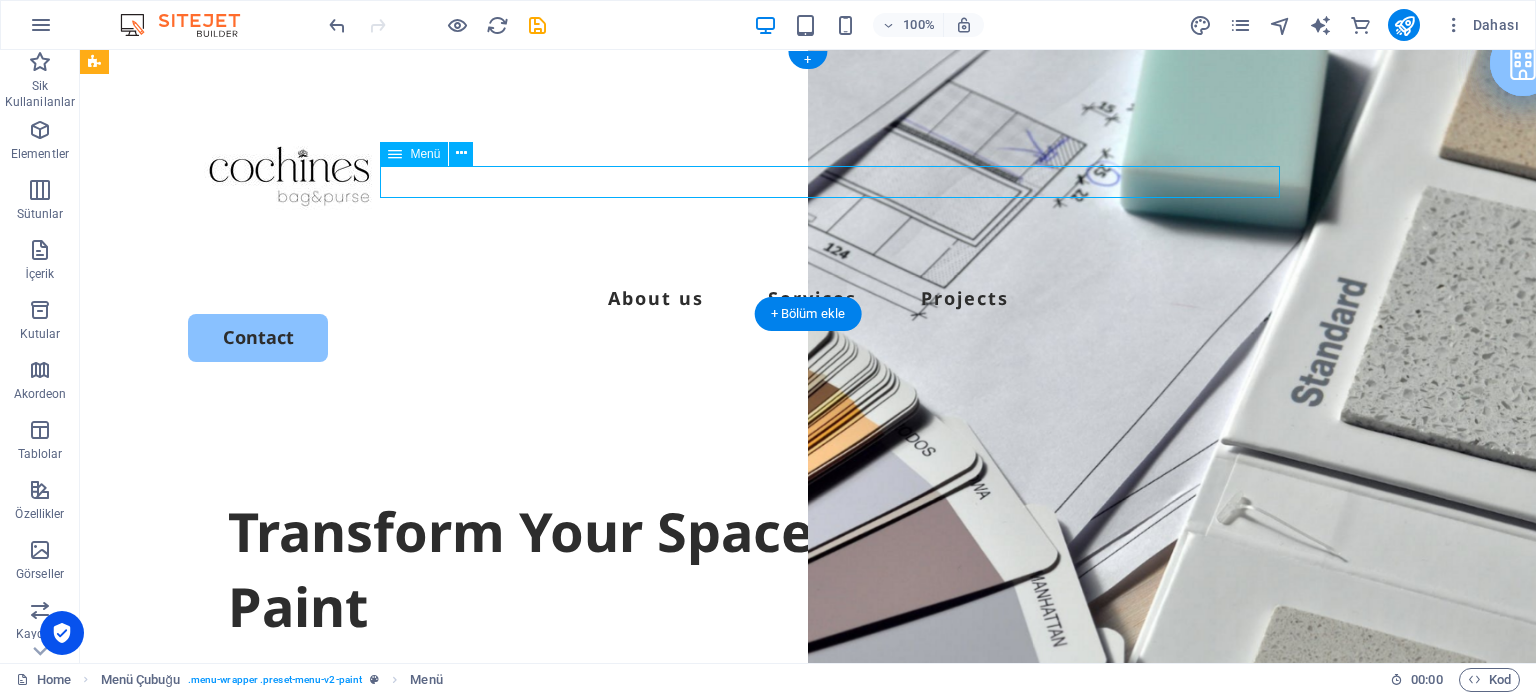 click on "About us Services Projects" at bounding box center [808, 298] 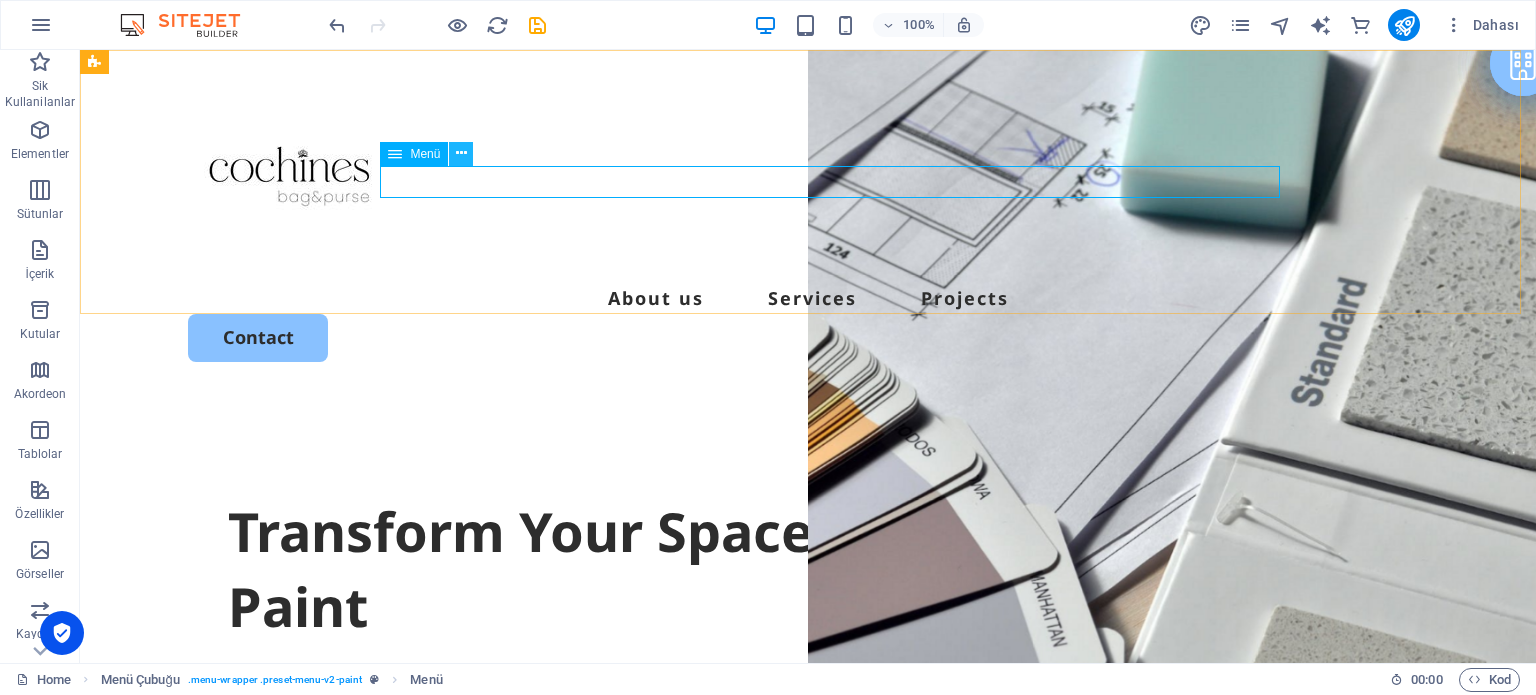 click at bounding box center [461, 154] 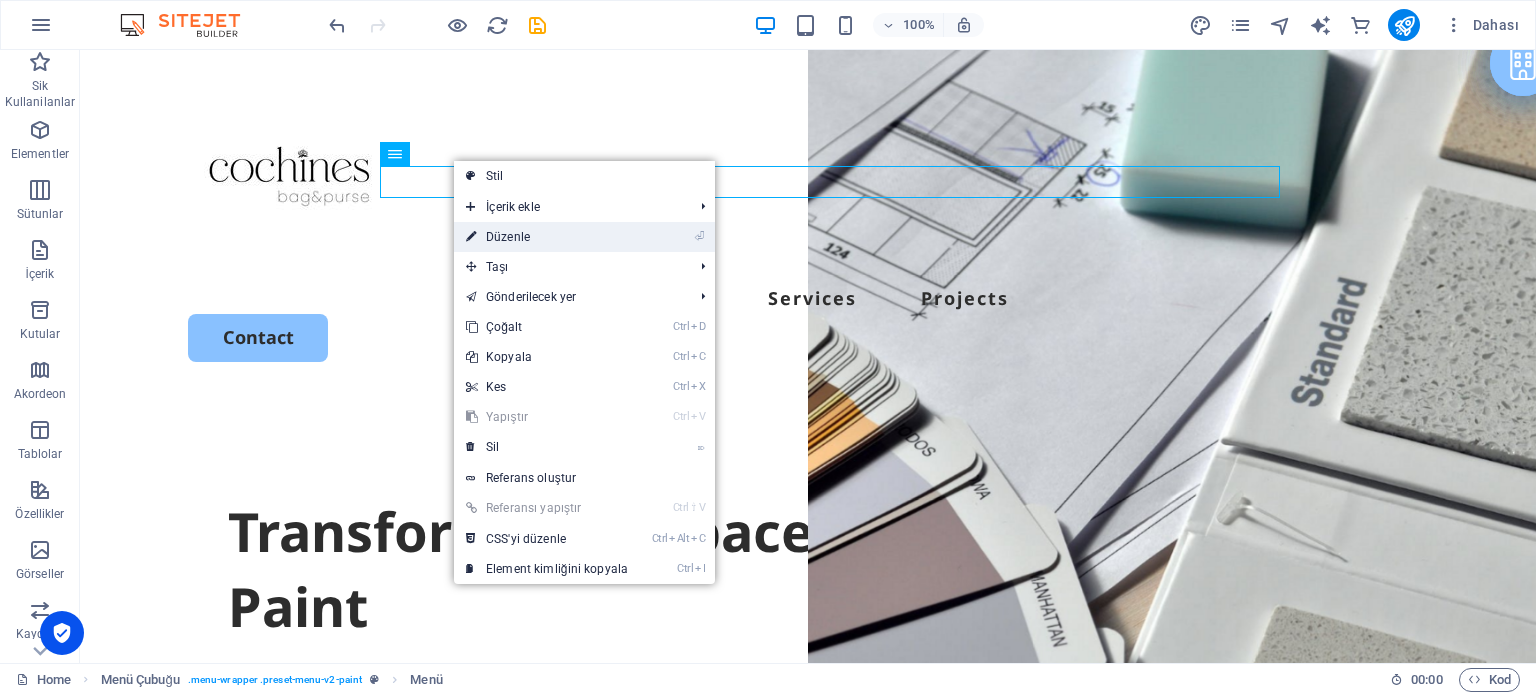 click on "⏎  Düzenle" at bounding box center [547, 237] 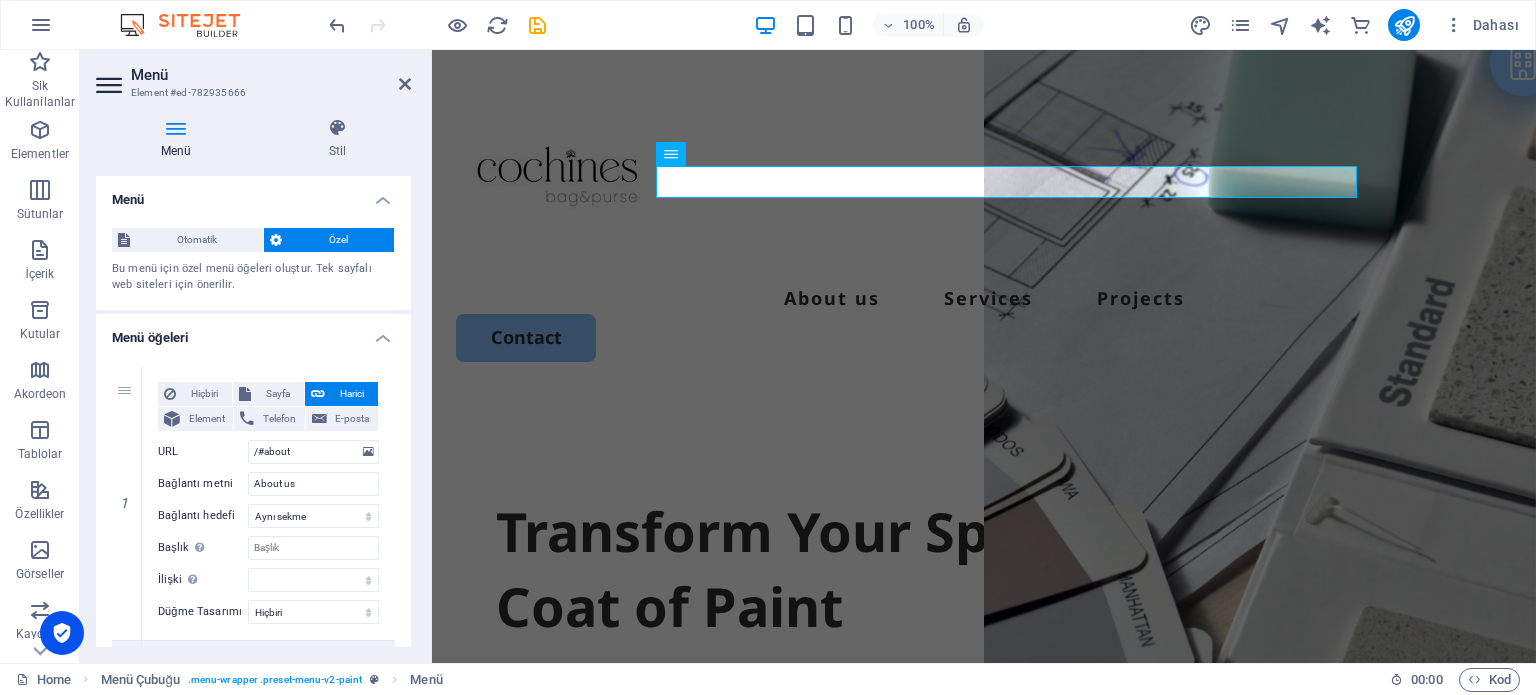 scroll, scrollTop: 100, scrollLeft: 0, axis: vertical 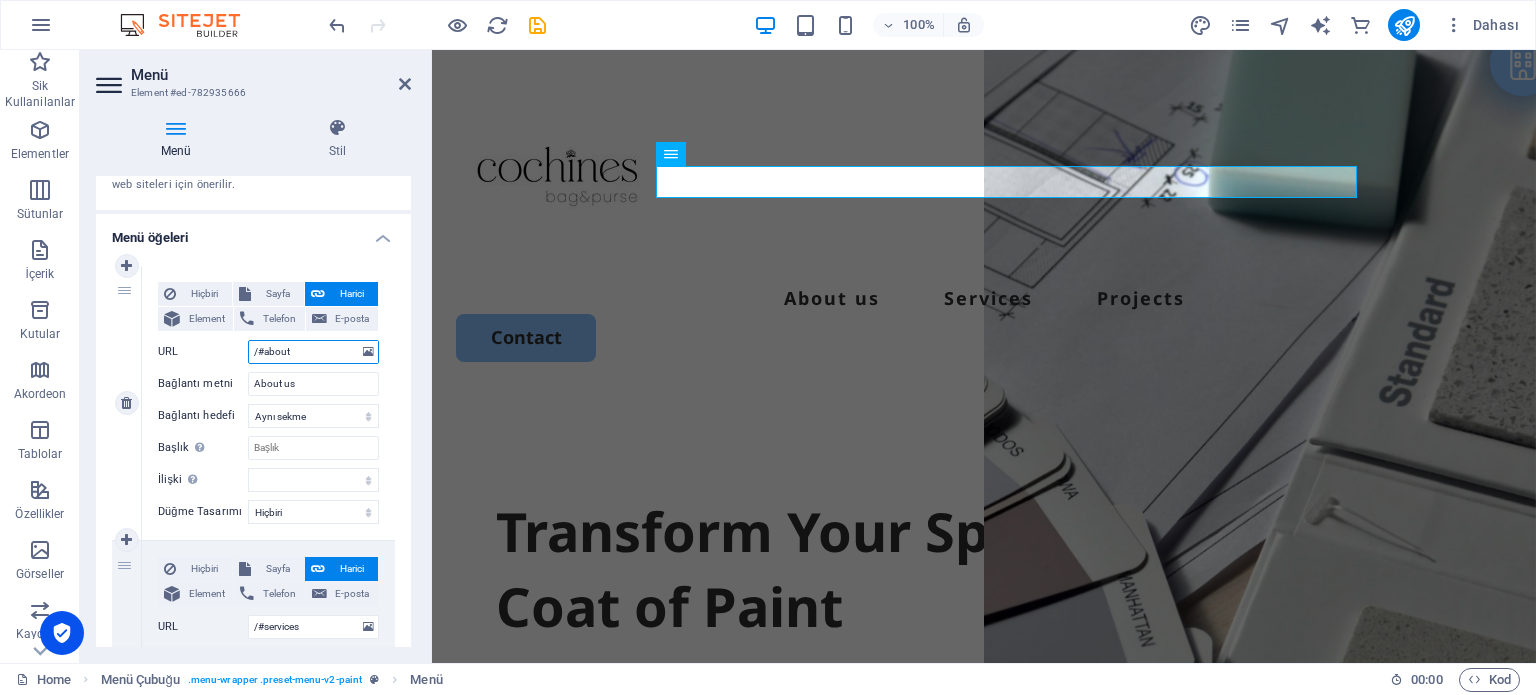 click on "/#about" at bounding box center [313, 352] 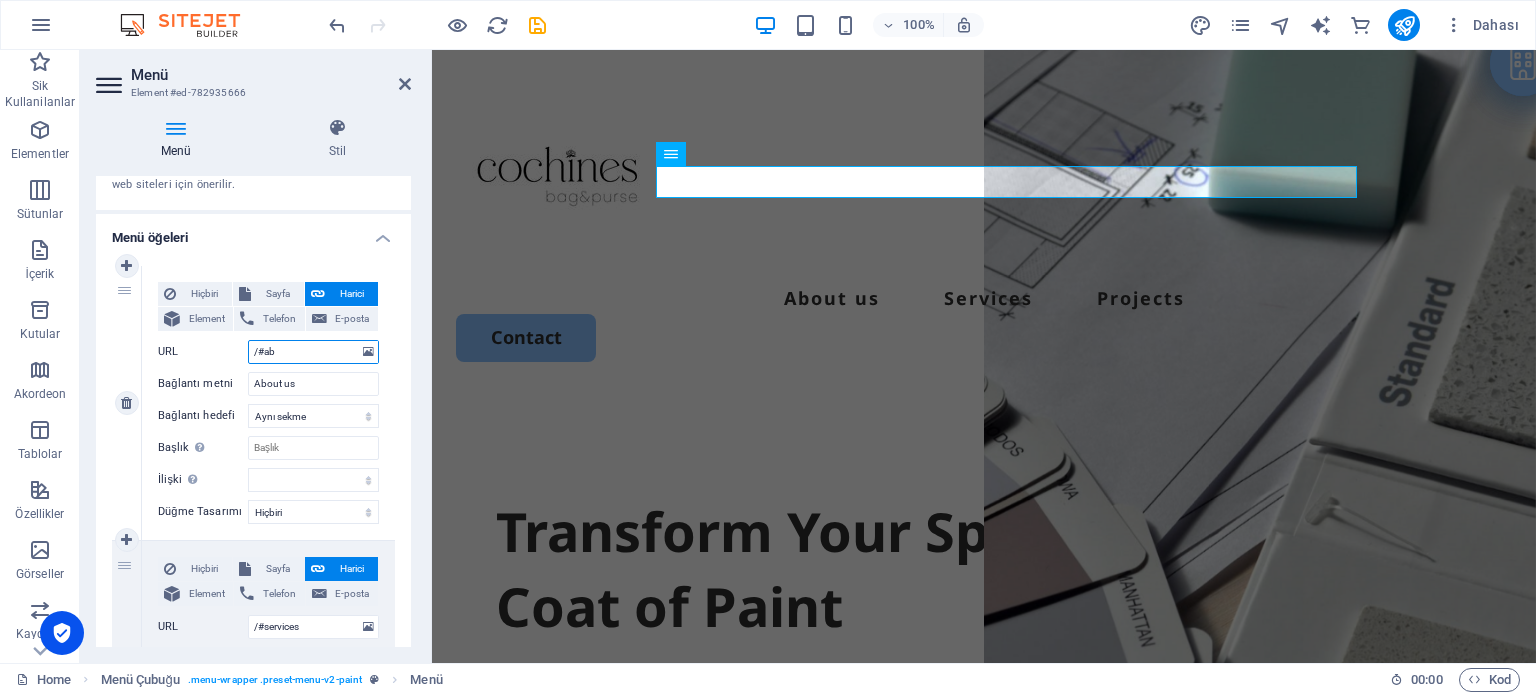 type on "/#a" 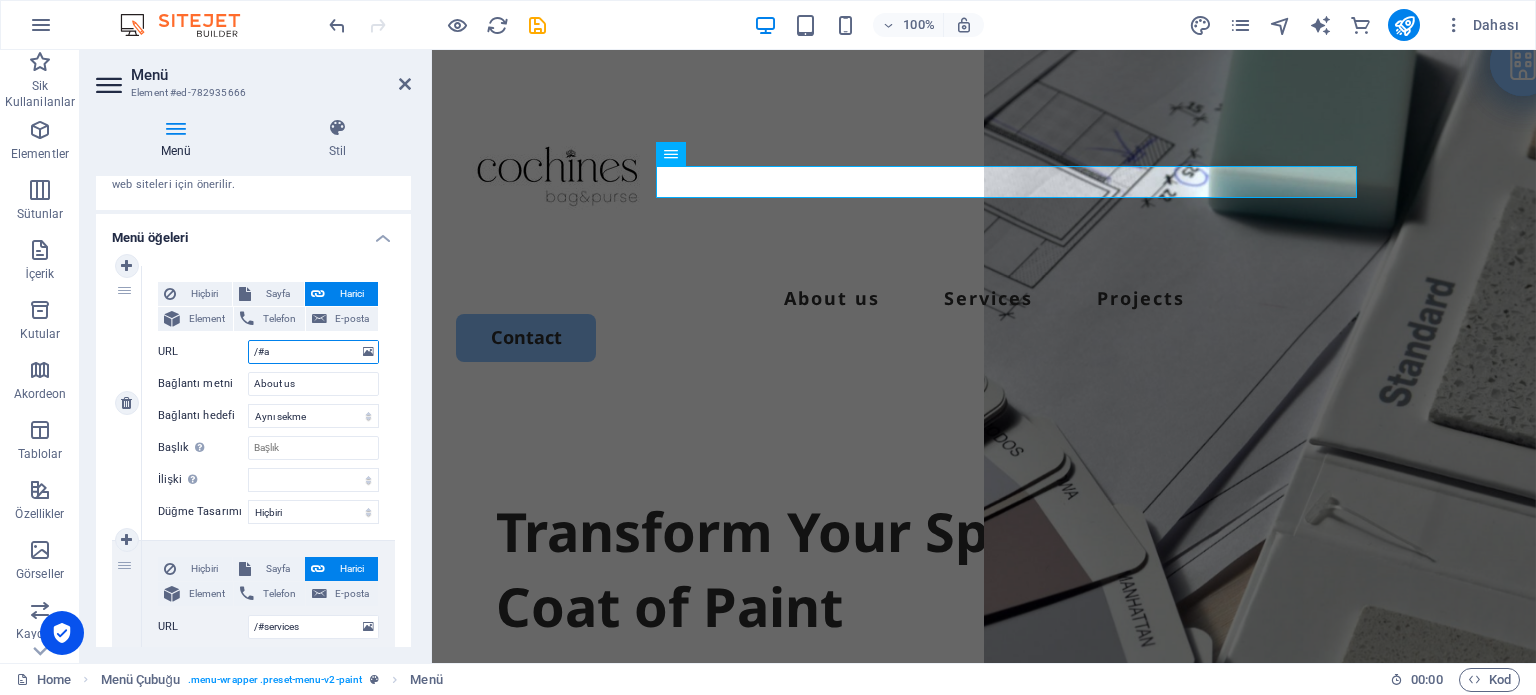 select 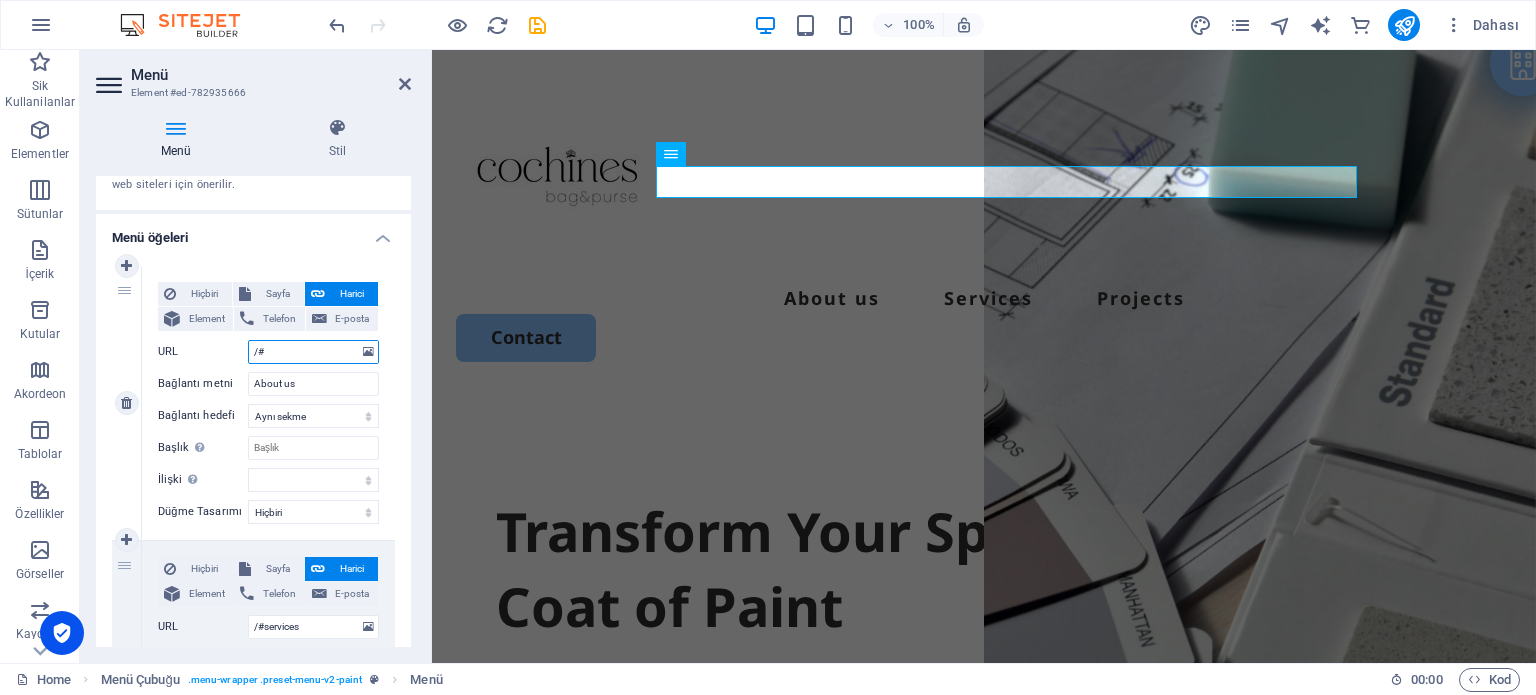 select 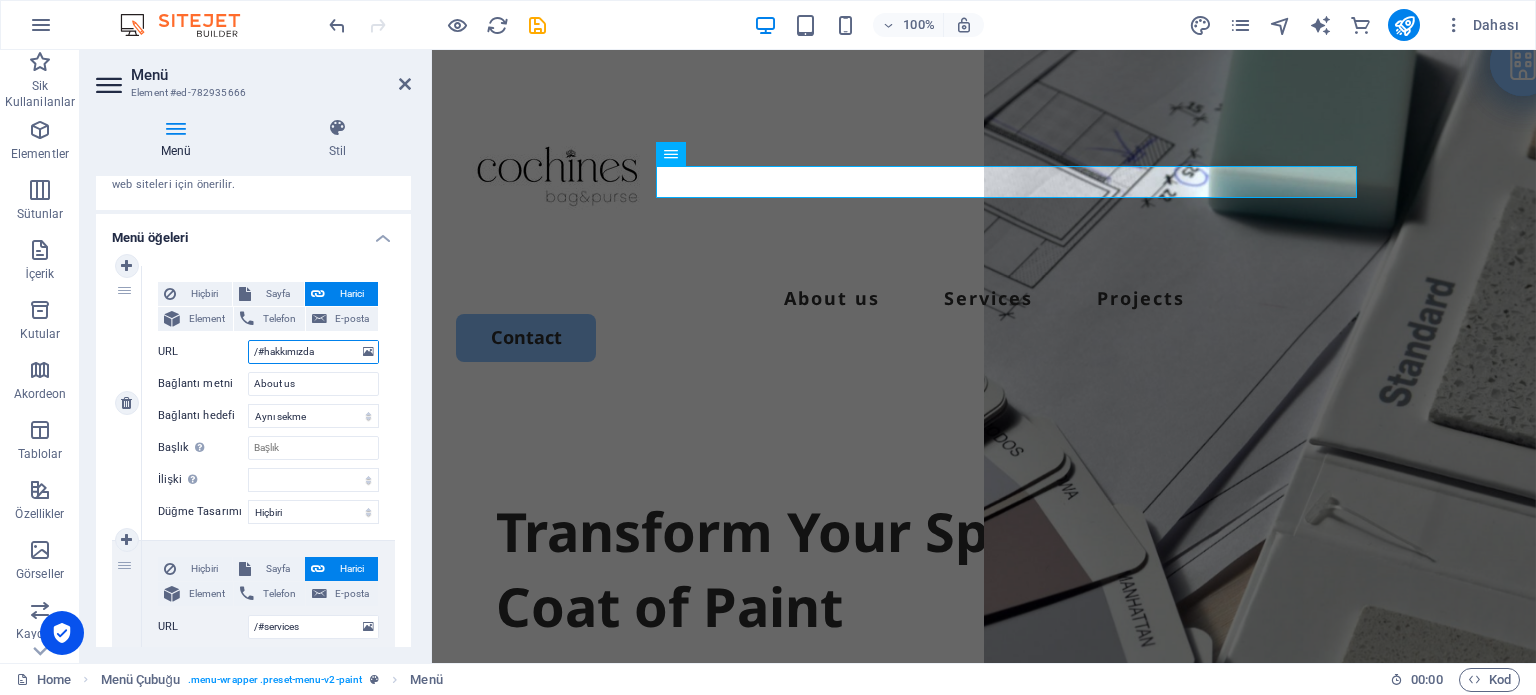 type on "/#hakkımızda" 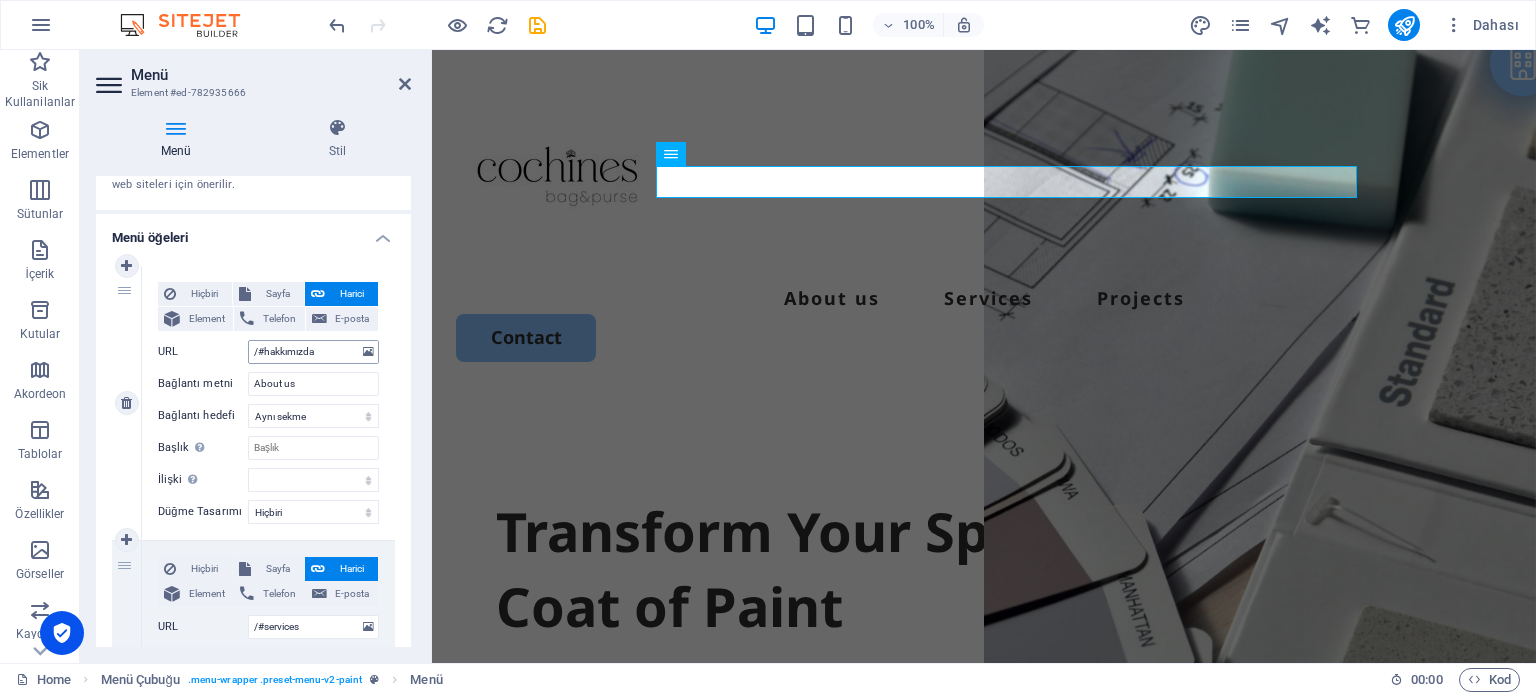 select 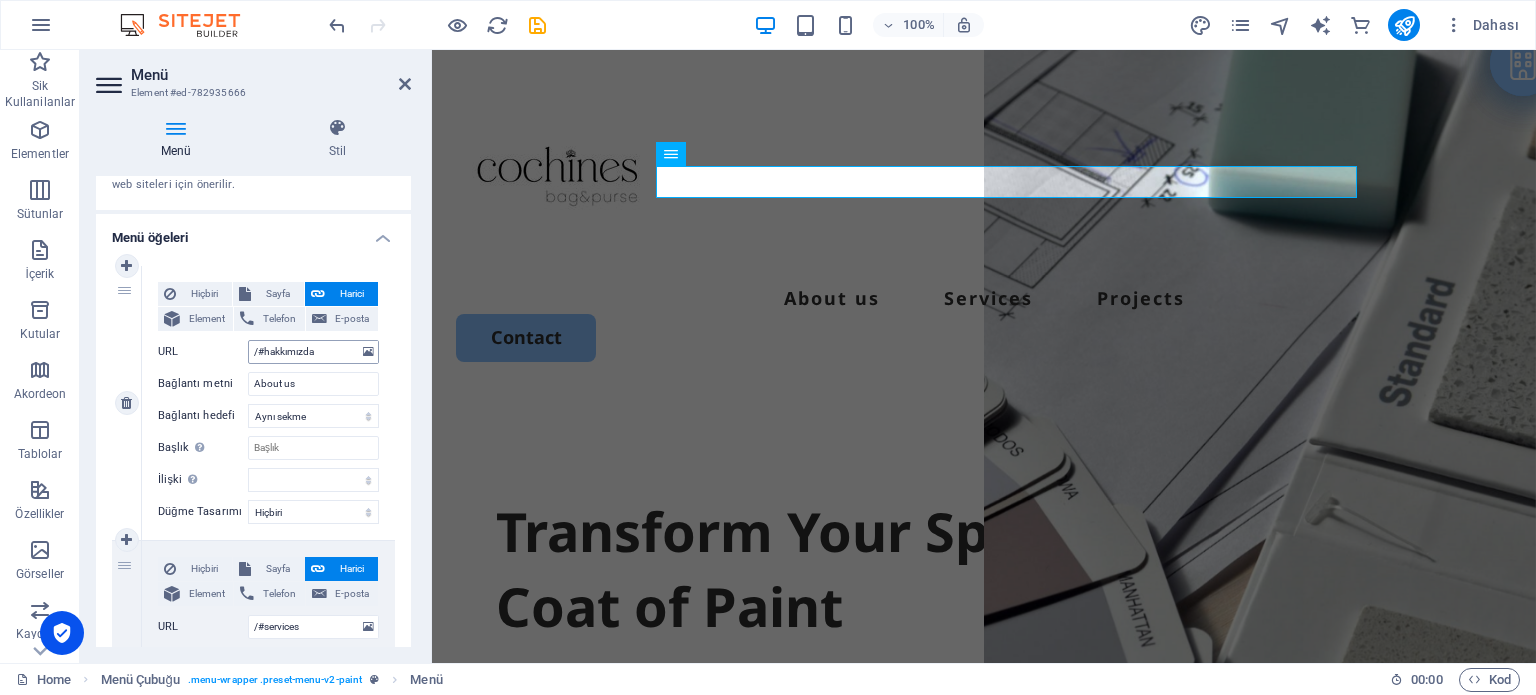 select 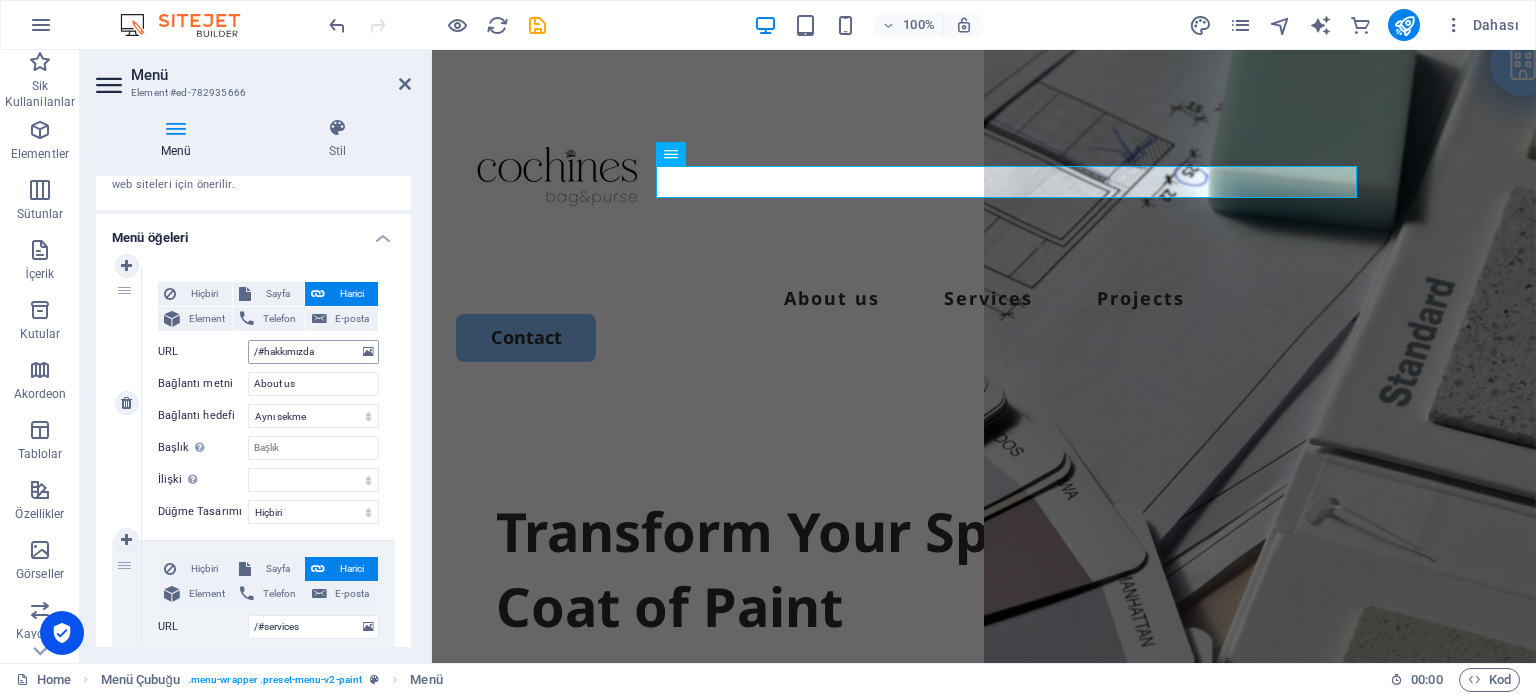 type 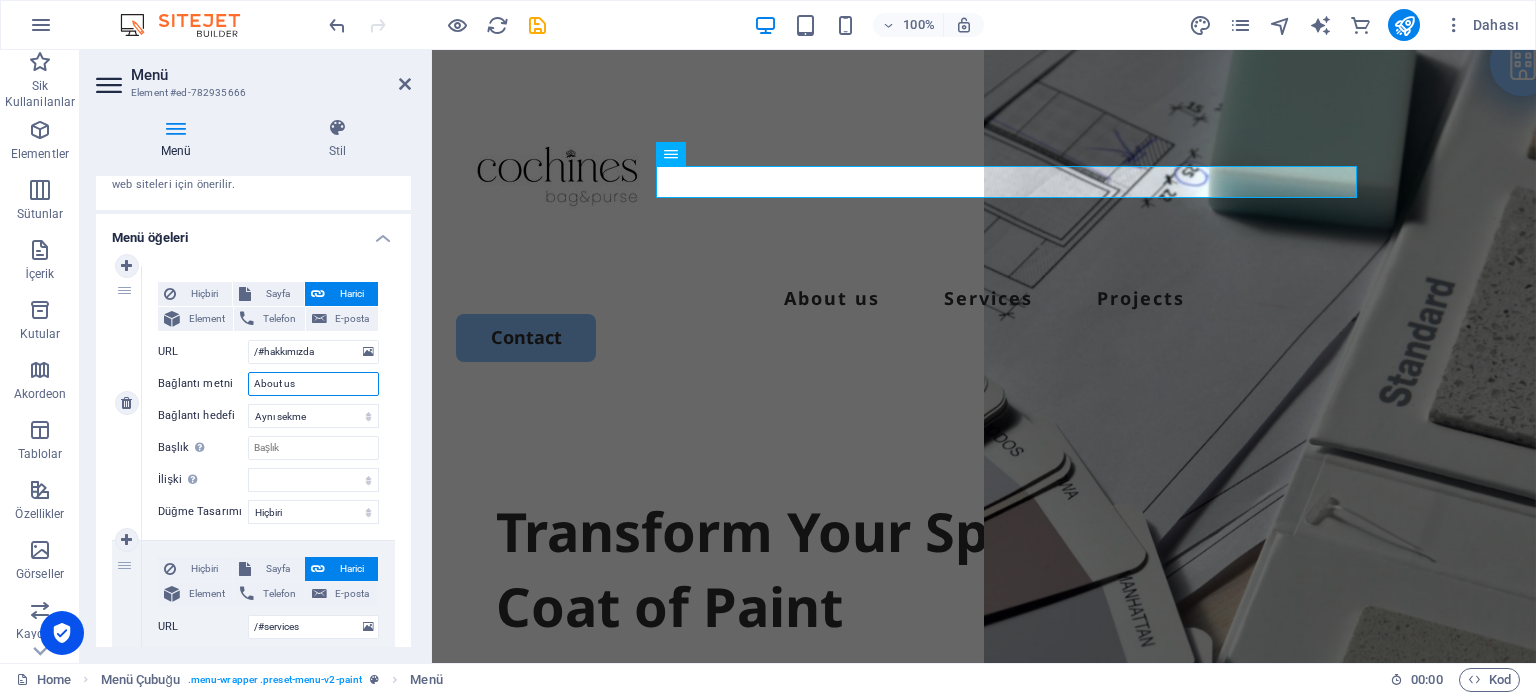 click on "About us" at bounding box center [313, 384] 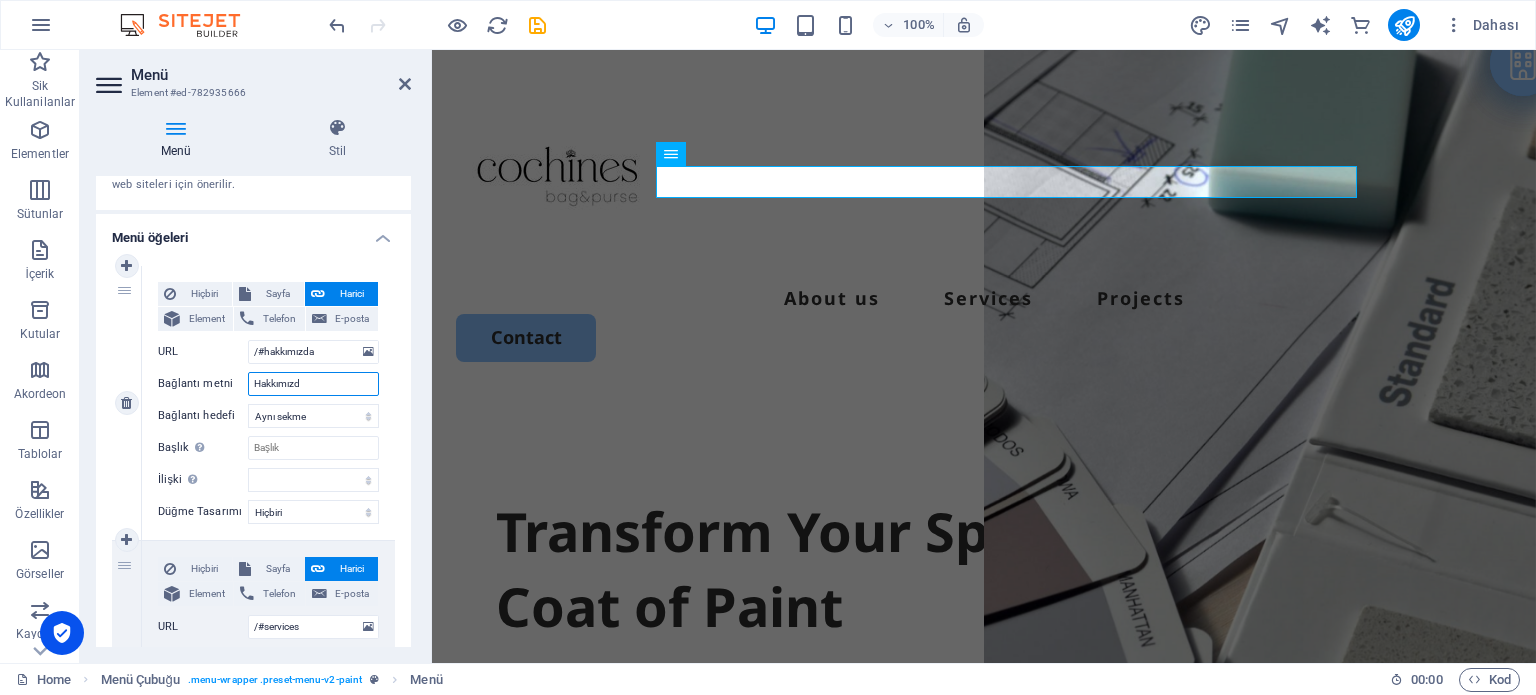 type on "Hakkımızda" 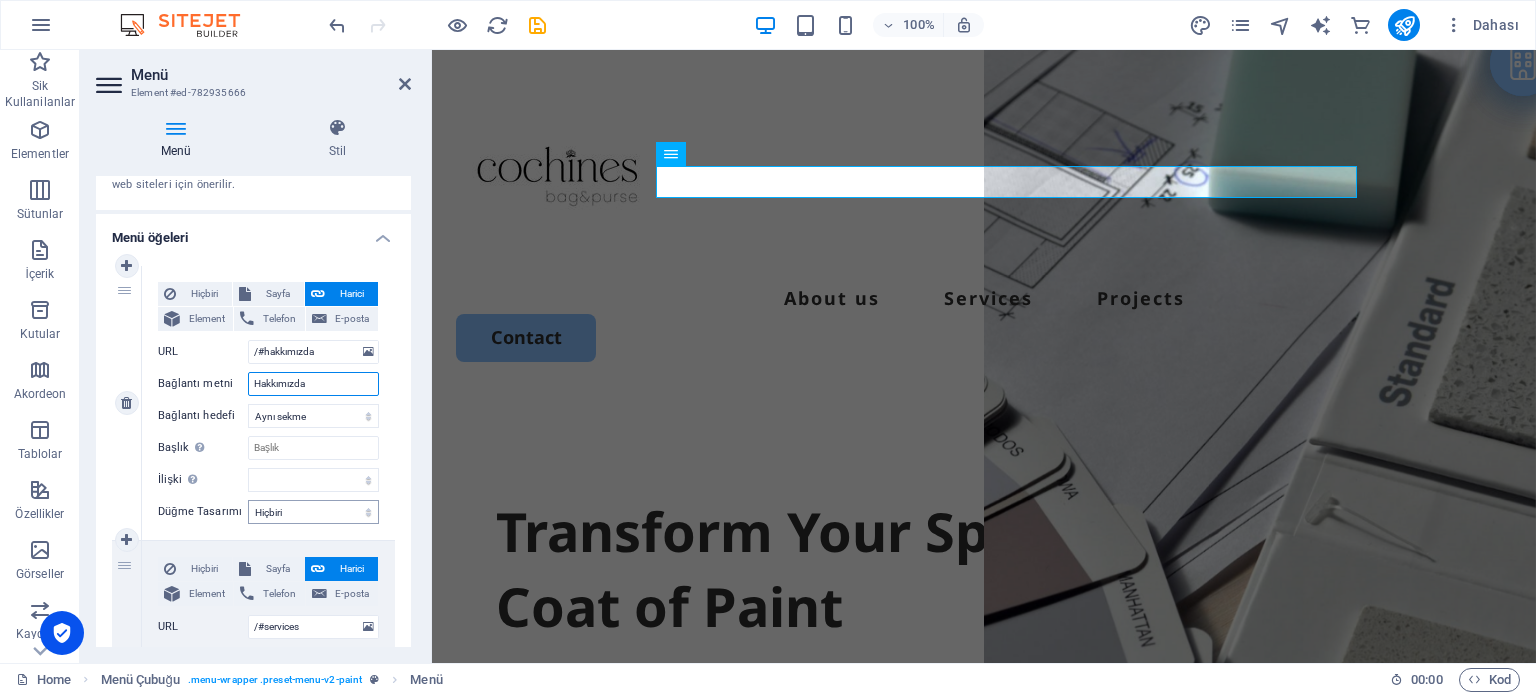 select 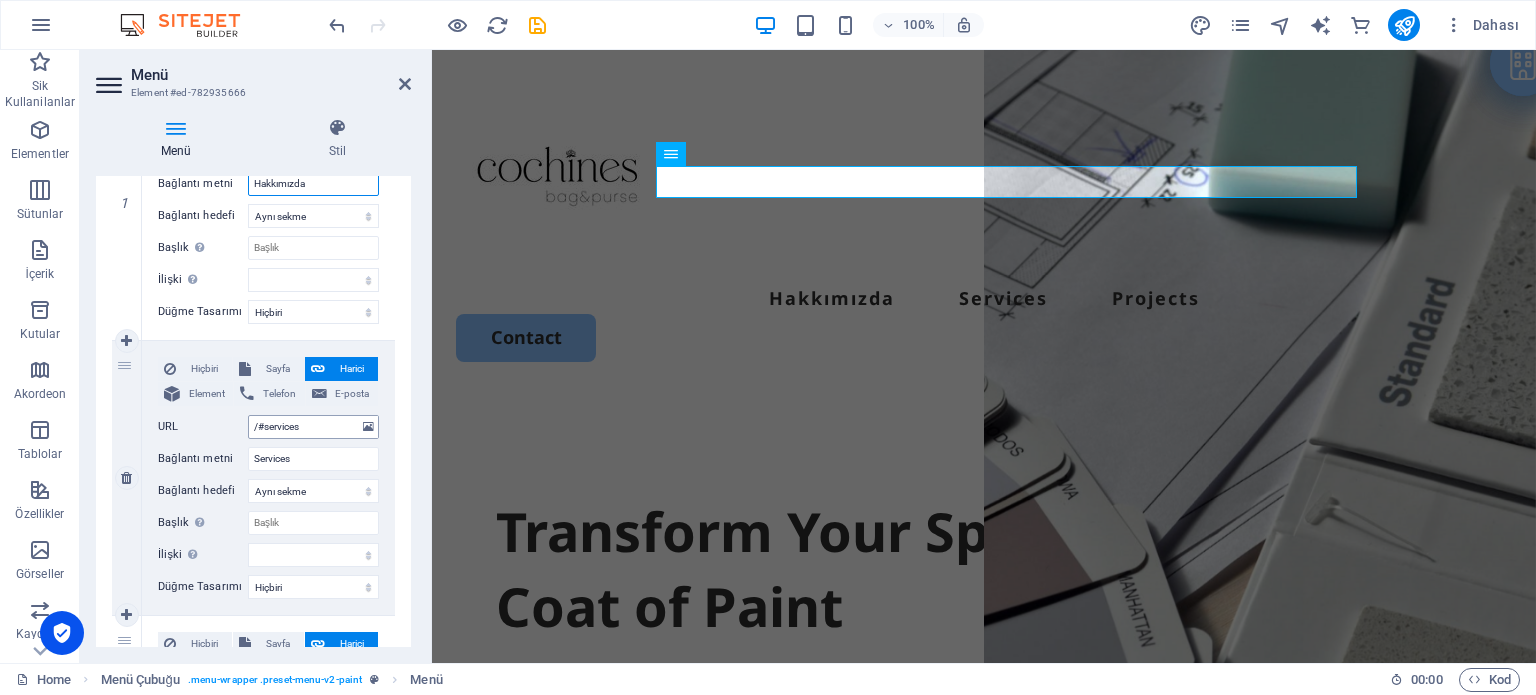 type on "Hakkımızda" 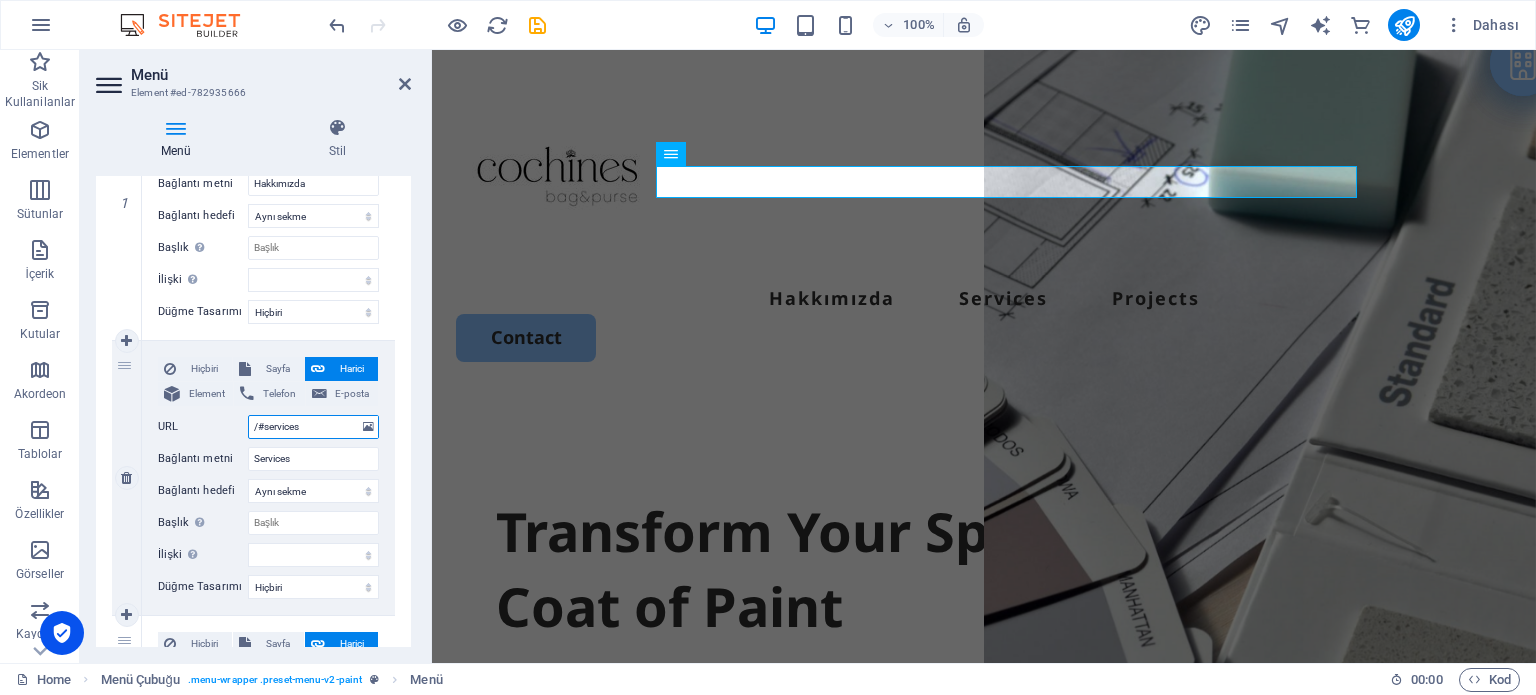 click on "/#services" at bounding box center [313, 427] 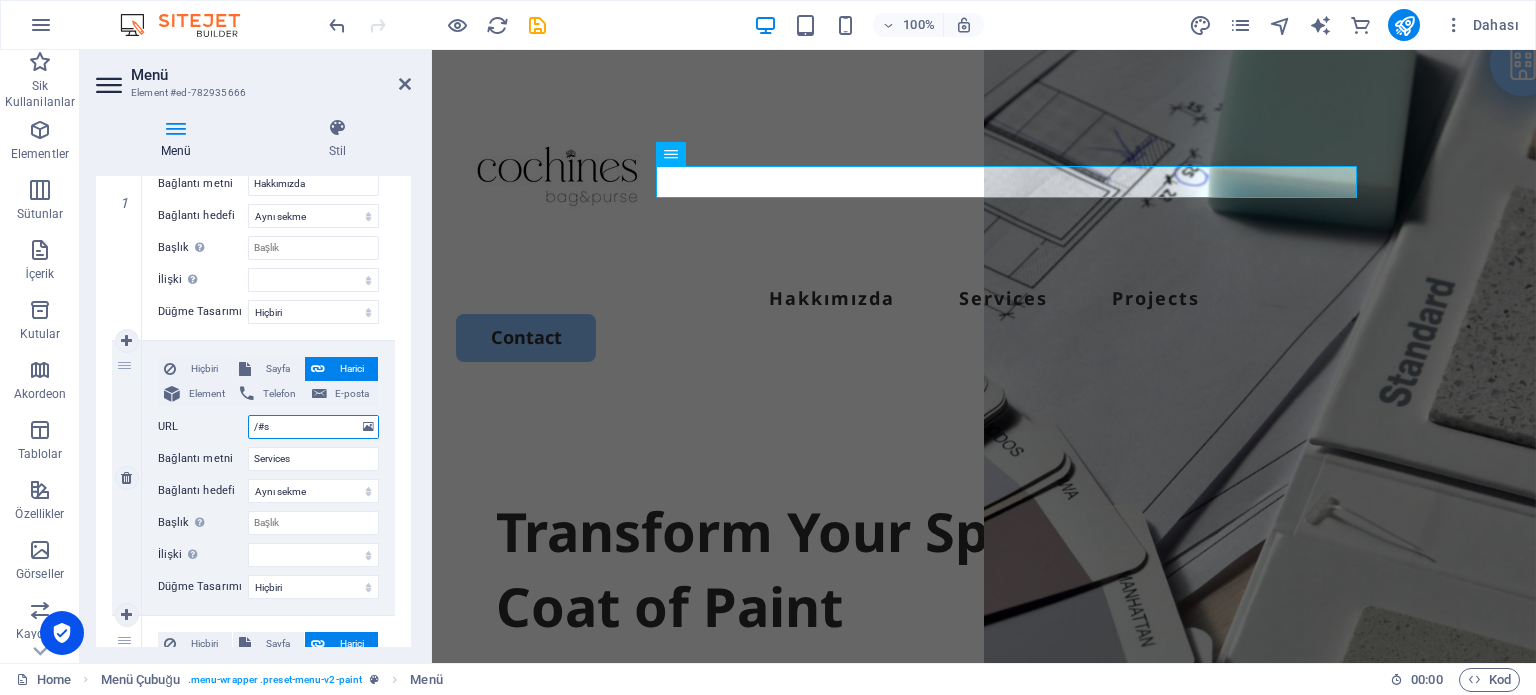 type on "/#" 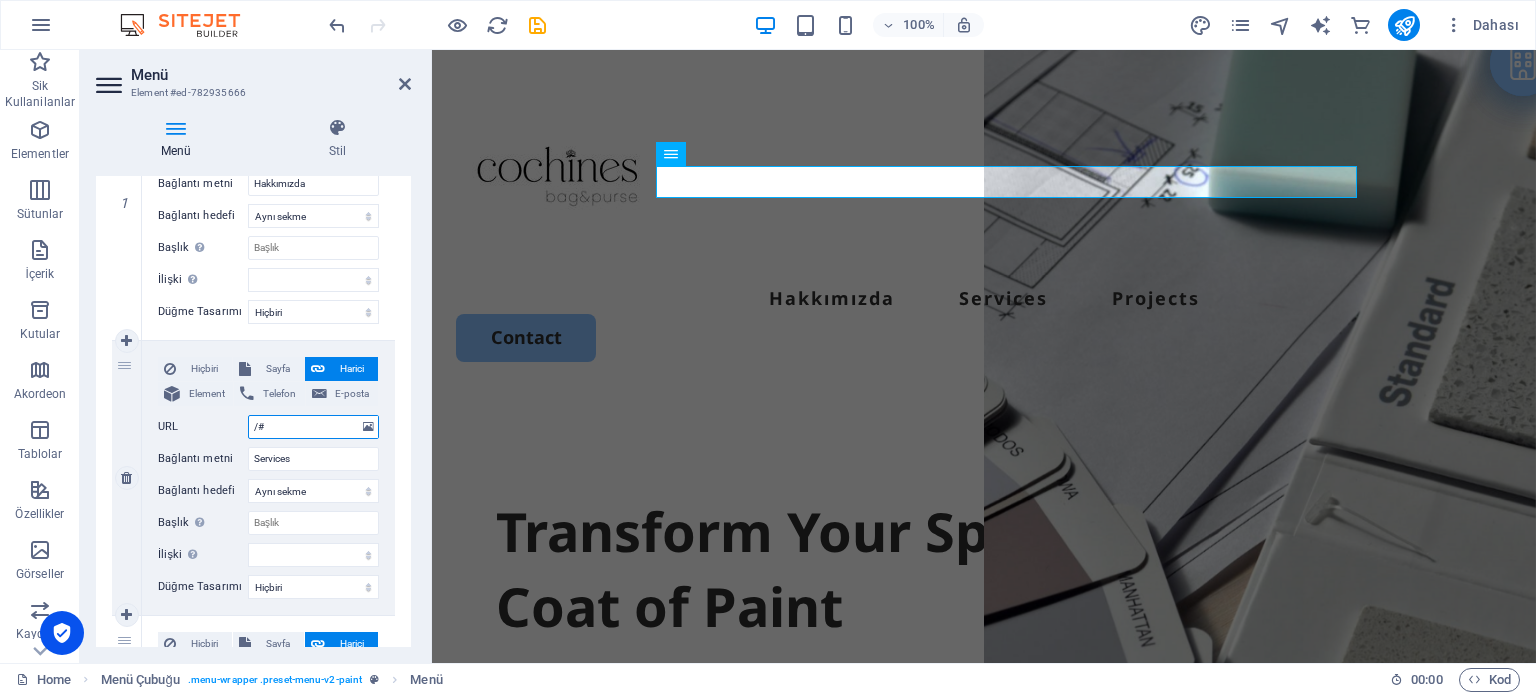 select 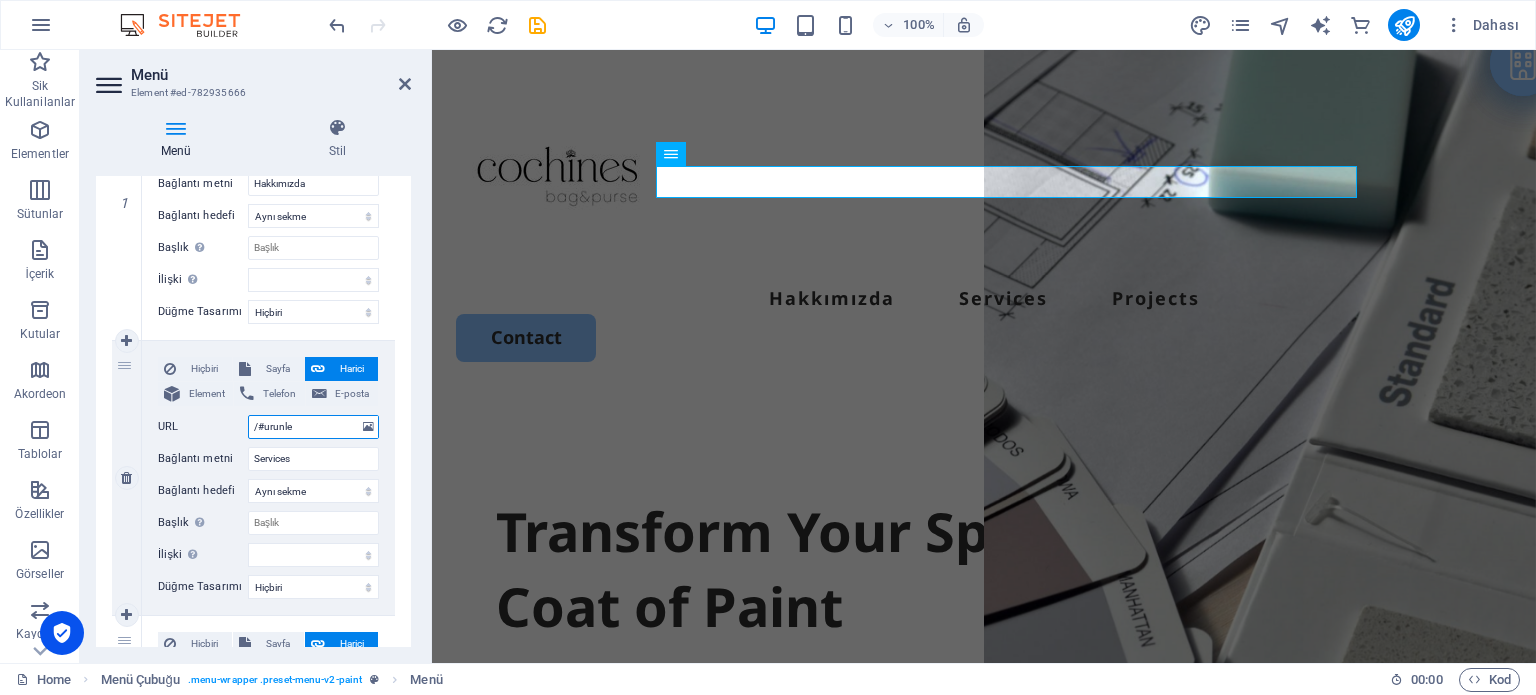 type on "/#urunler" 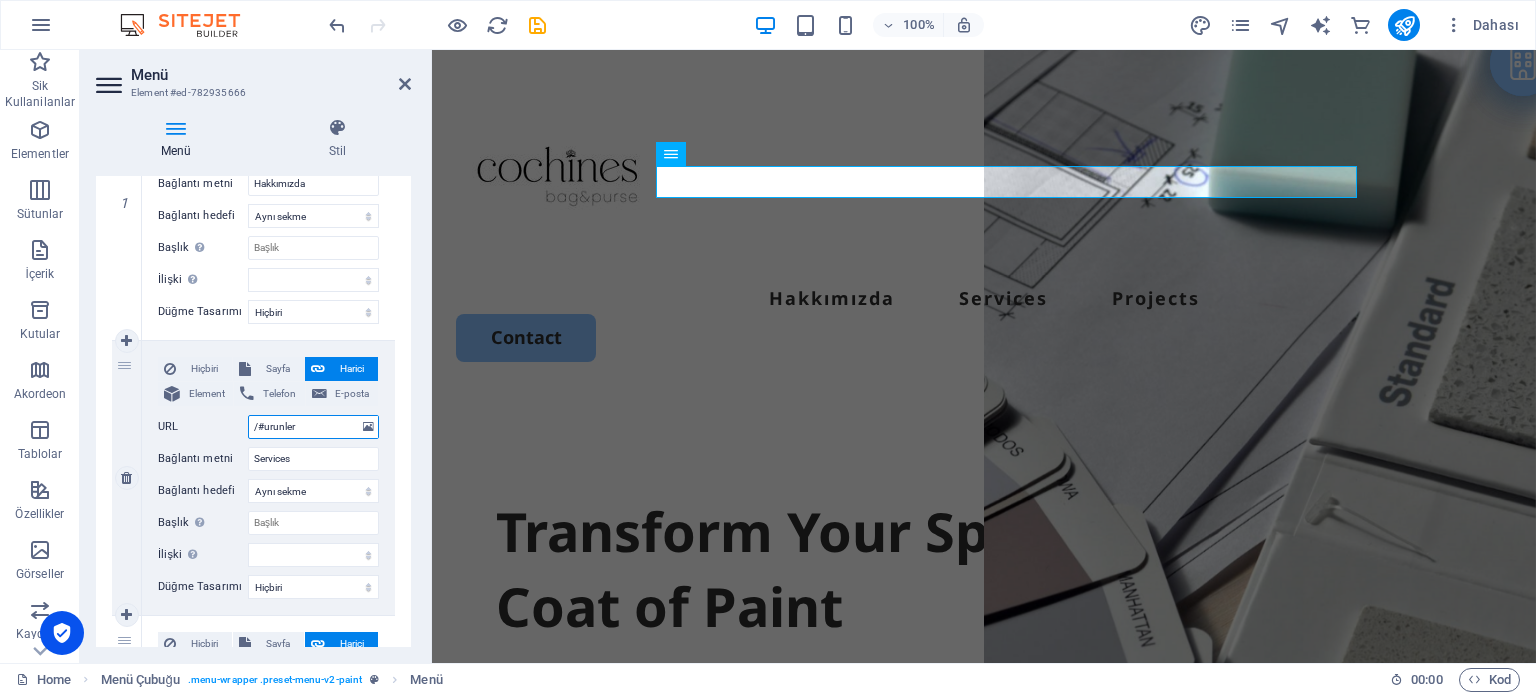 select 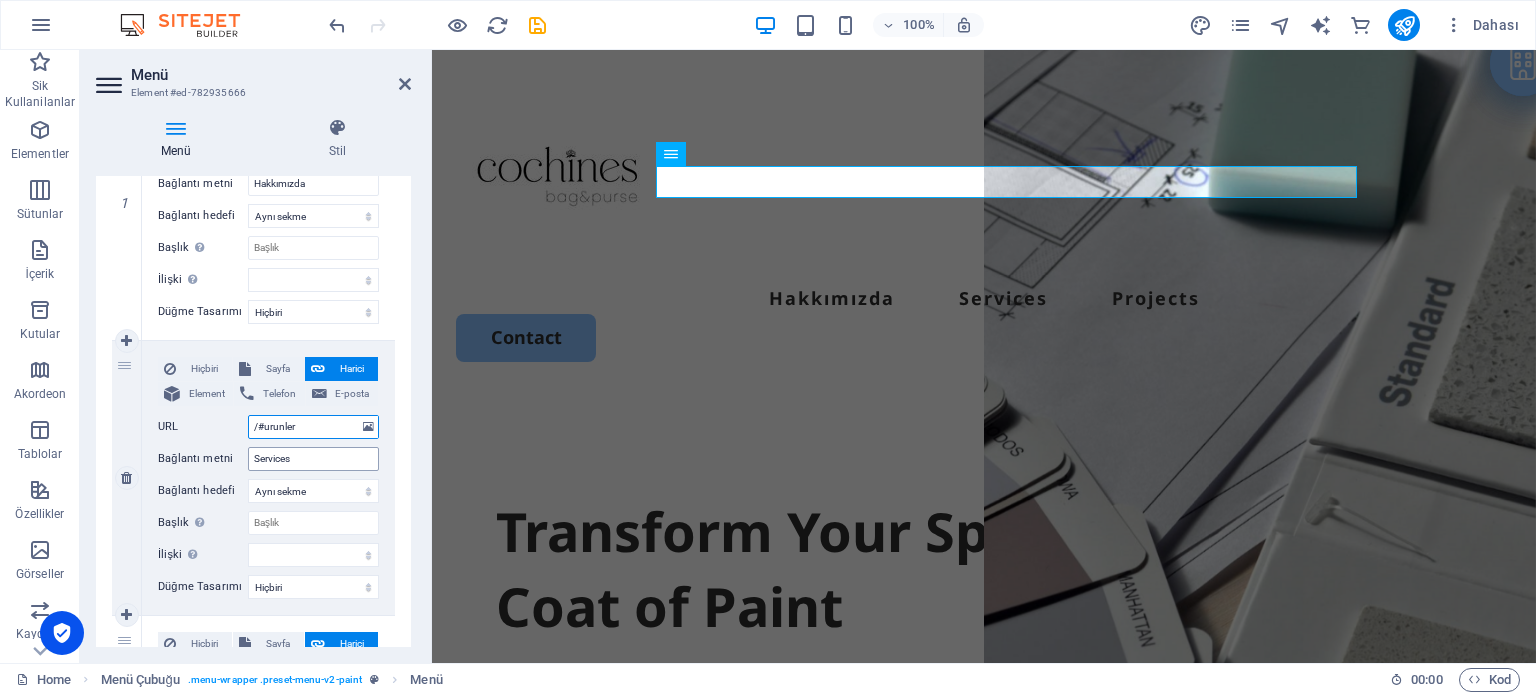 type on "/#urunler" 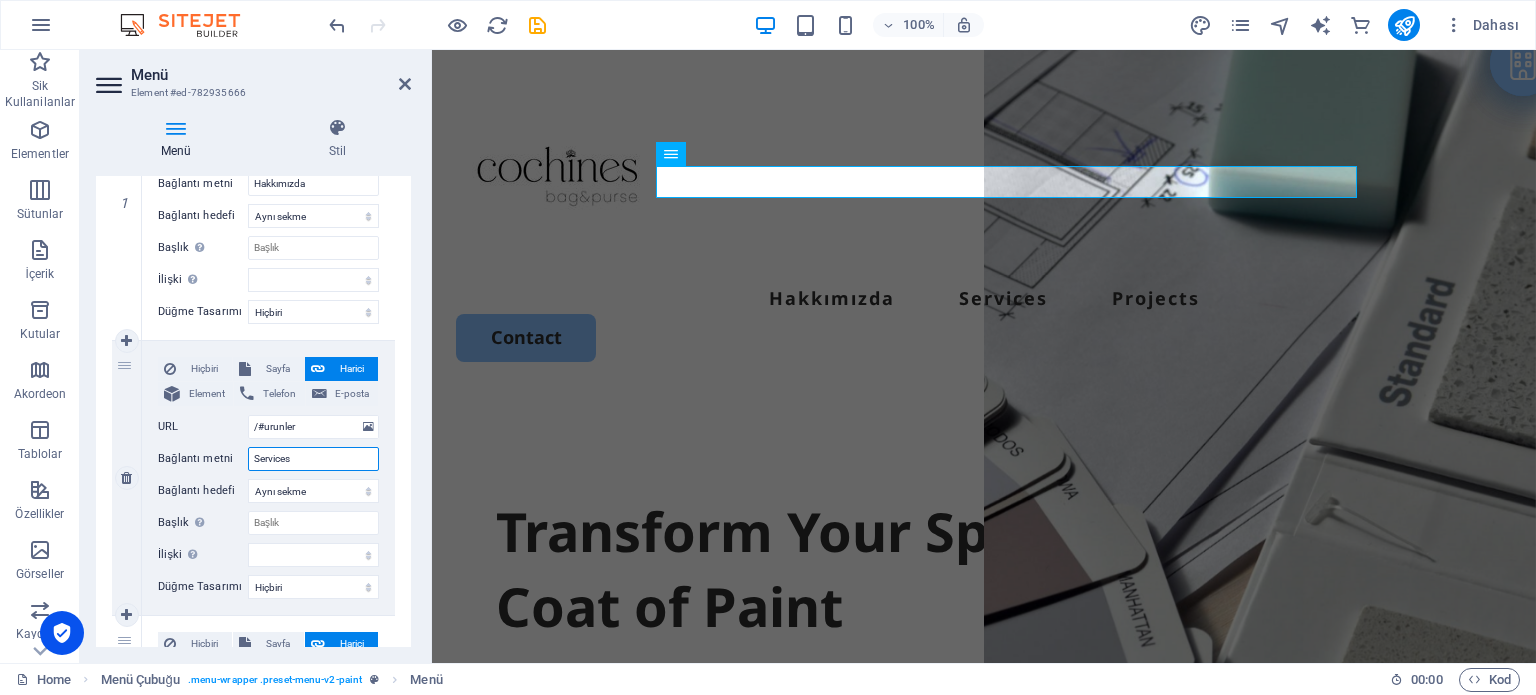 click on "Services" at bounding box center (313, 459) 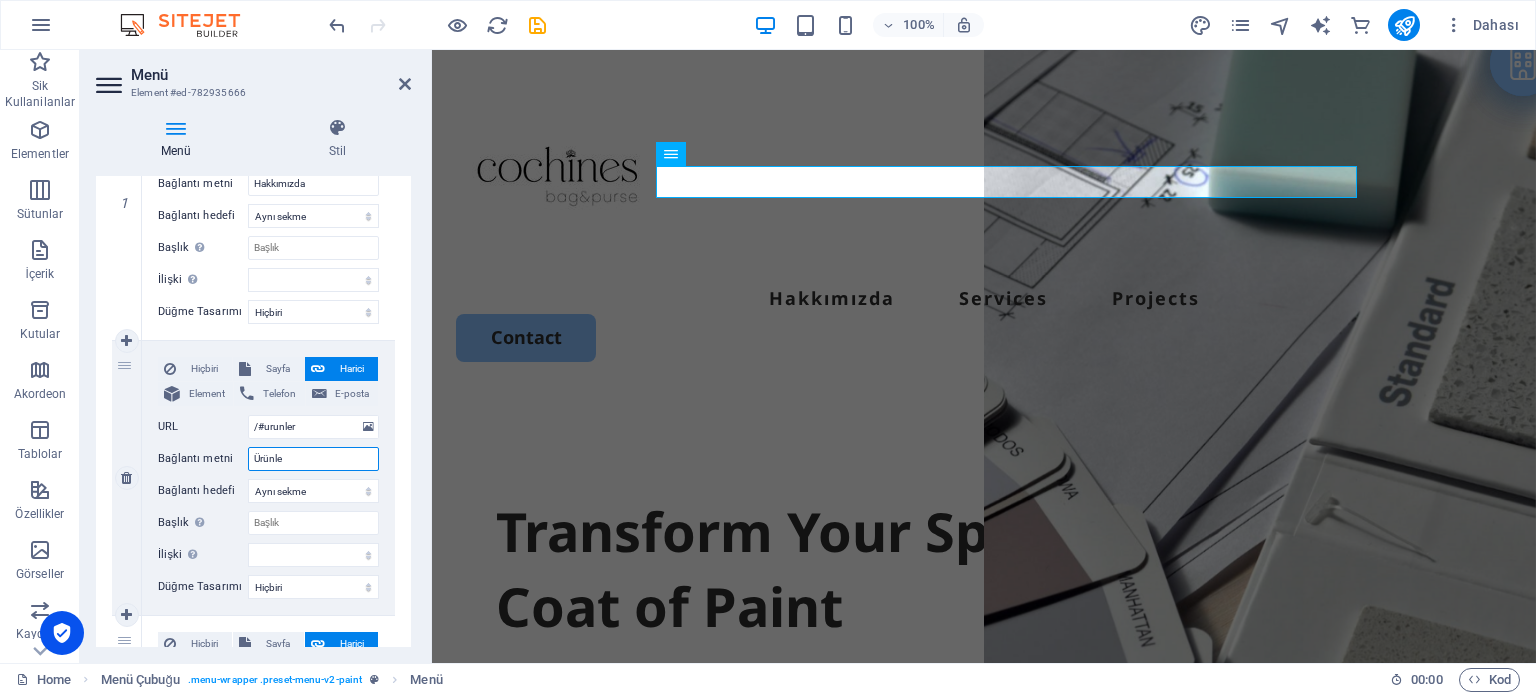 type on "Ürünler" 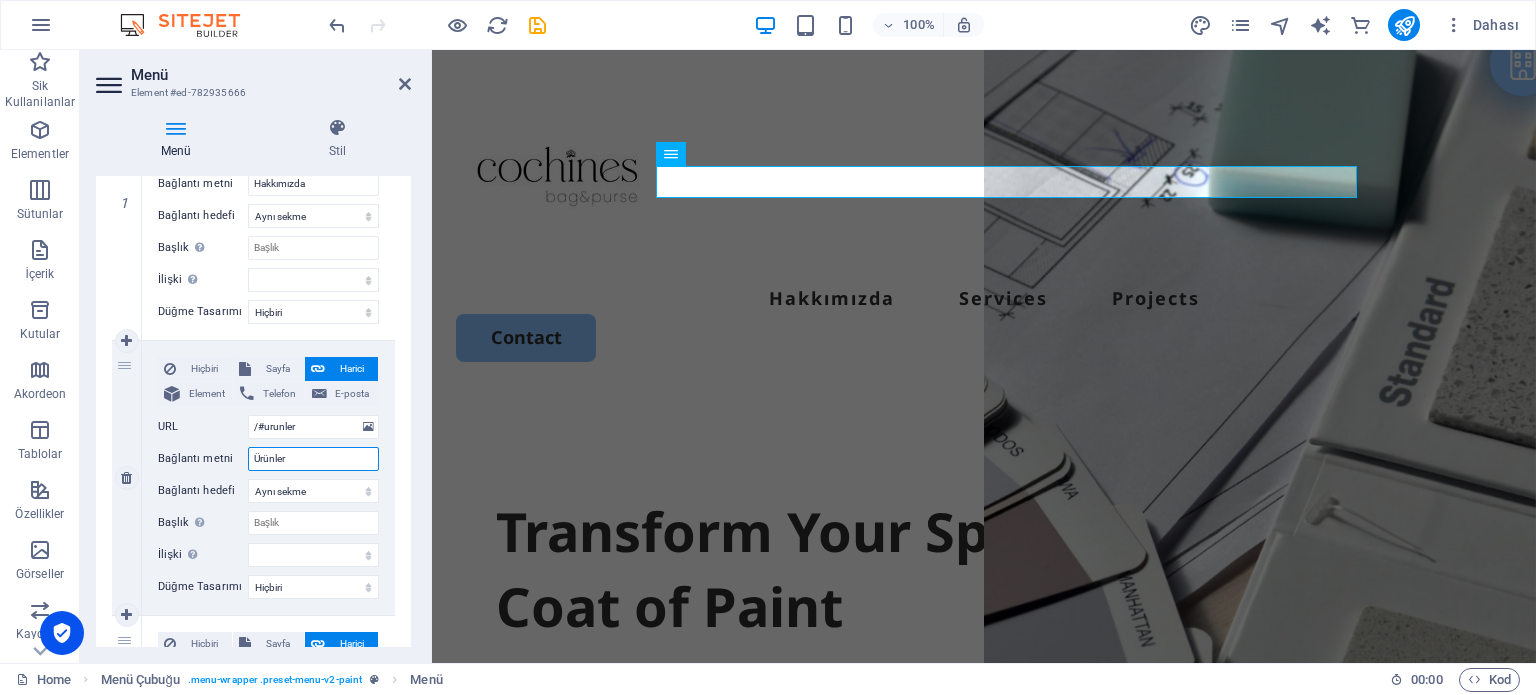 select 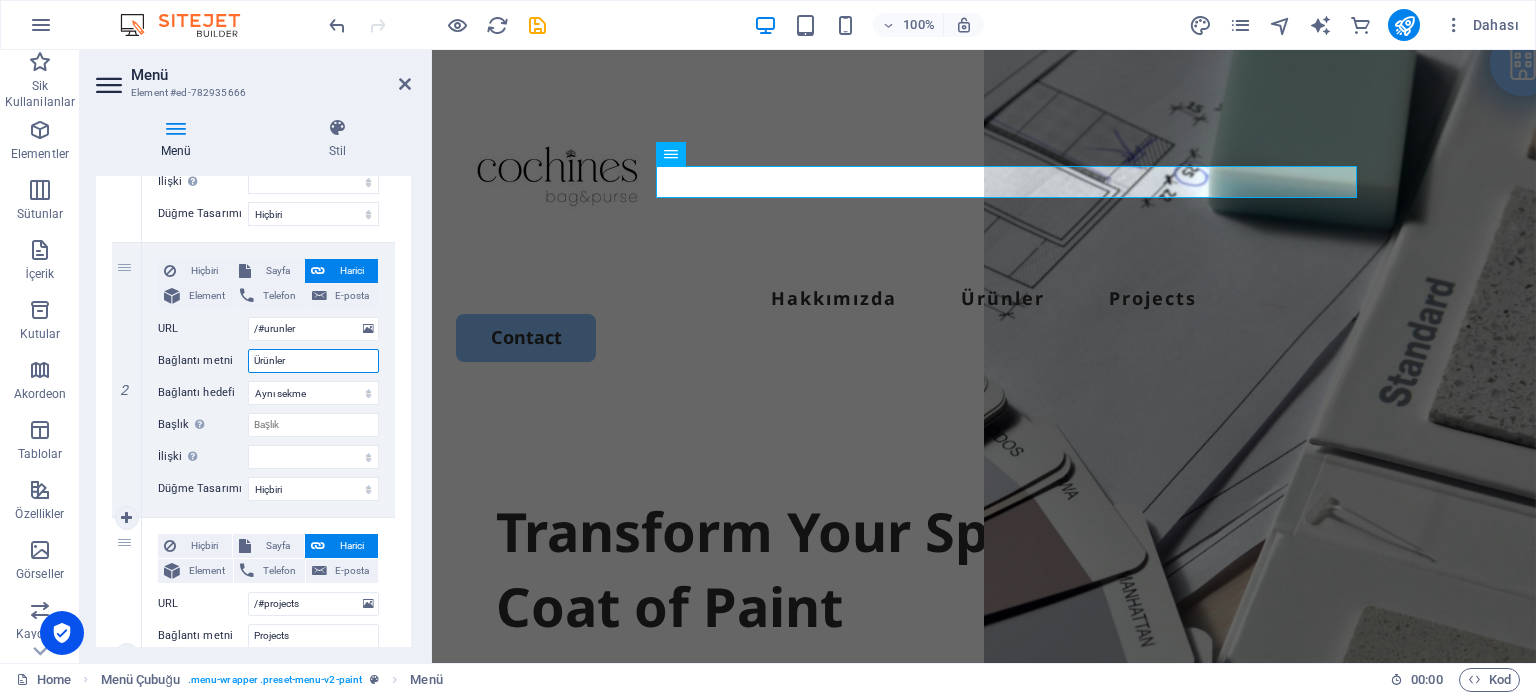 scroll, scrollTop: 598, scrollLeft: 0, axis: vertical 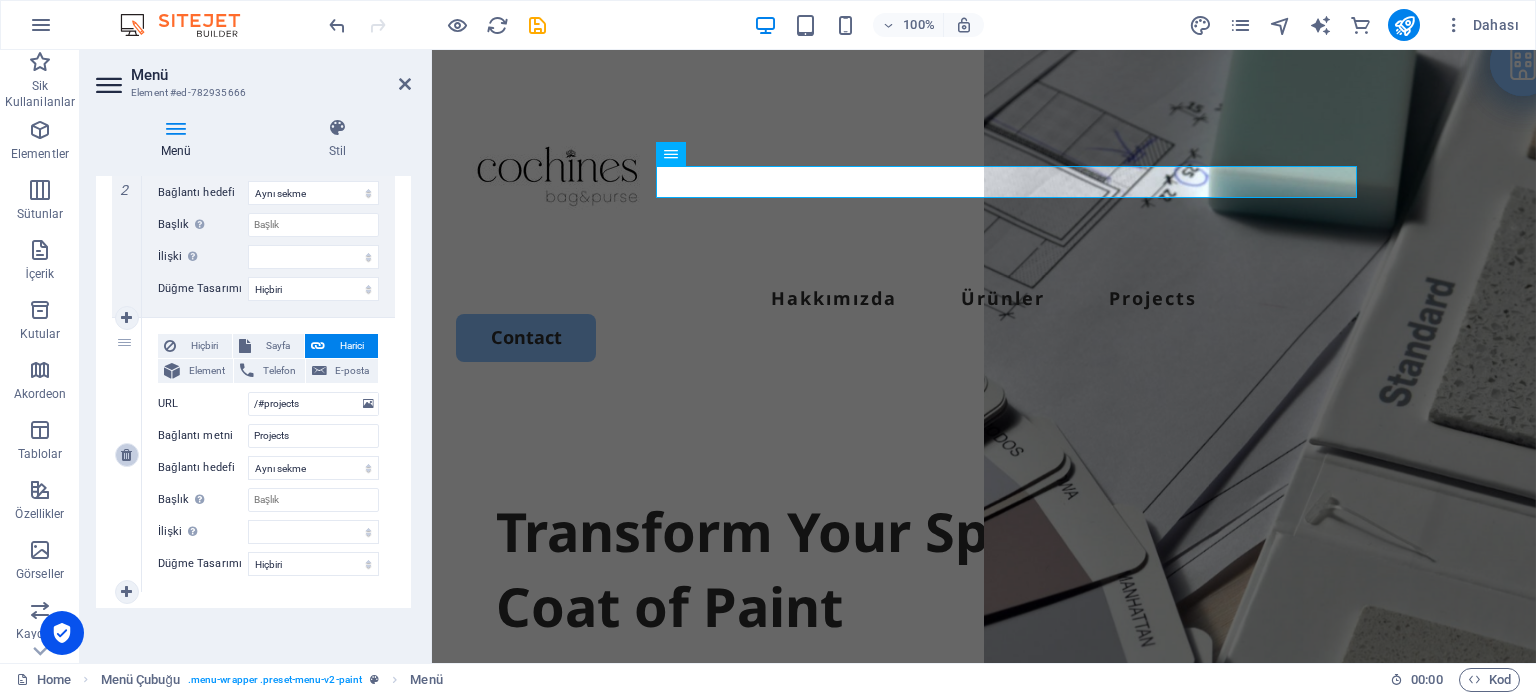 type on "Ürünler" 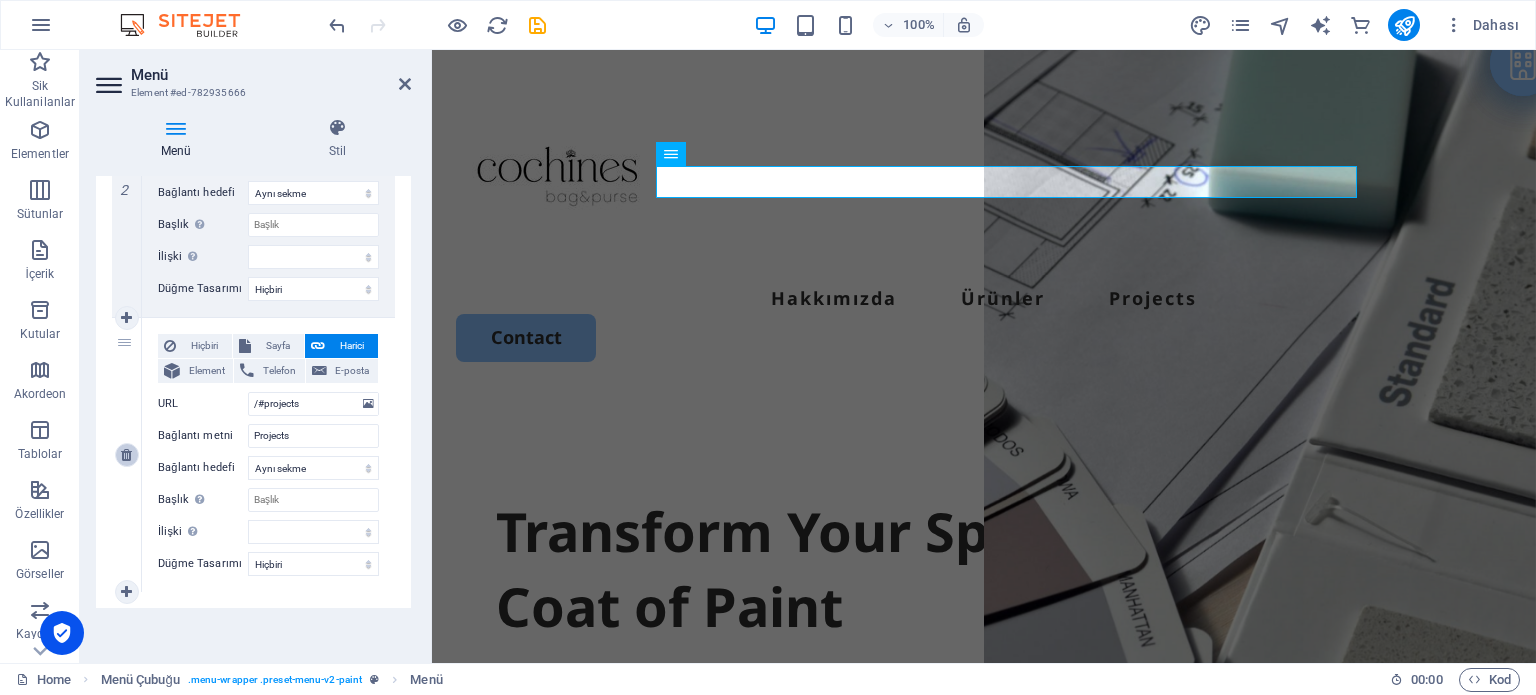 click at bounding box center (126, 455) 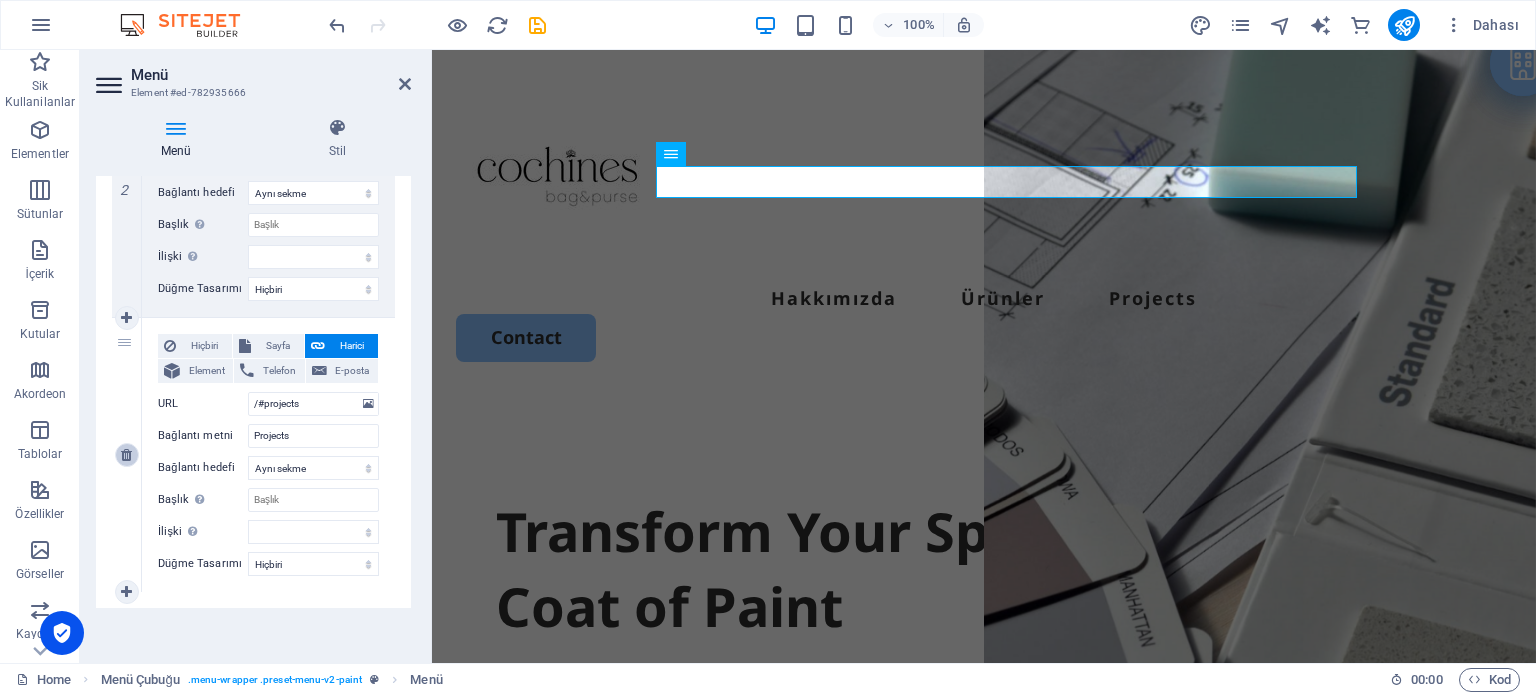select 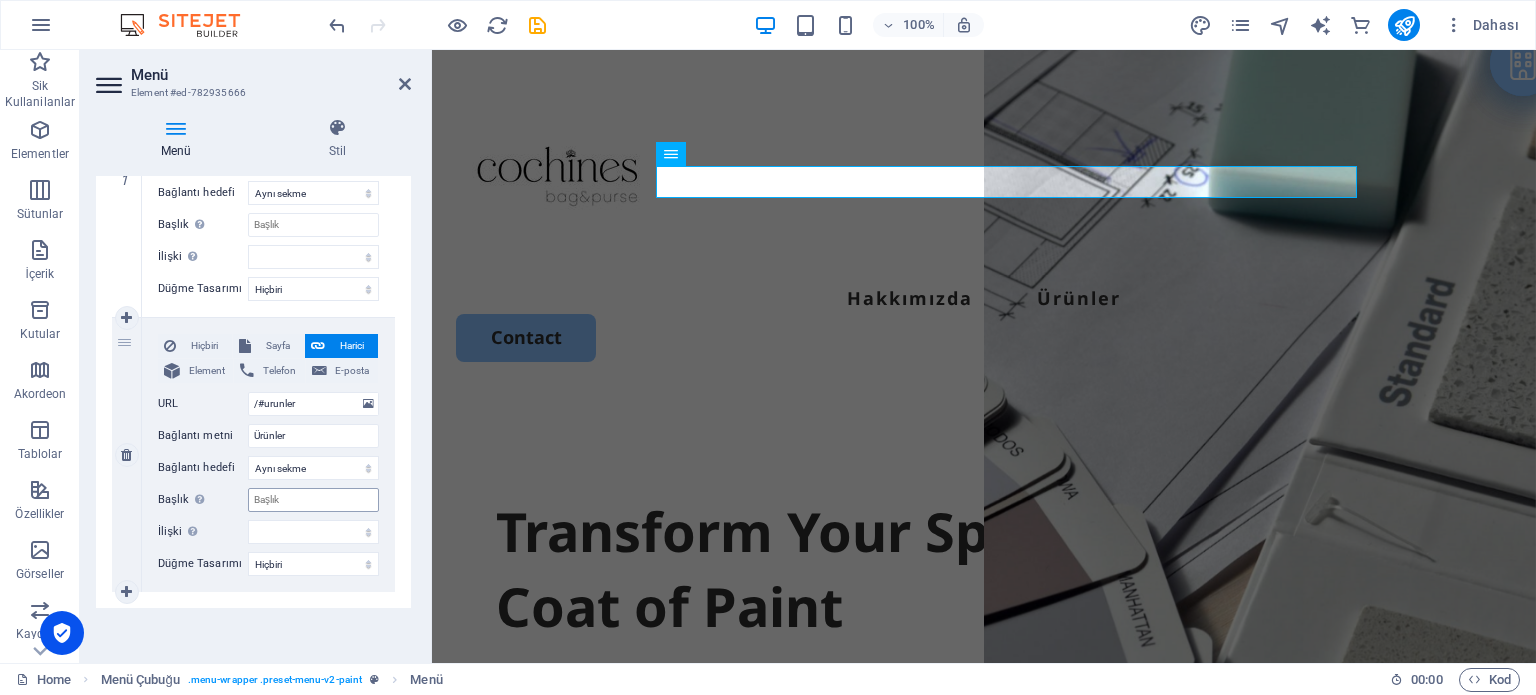 scroll, scrollTop: 0, scrollLeft: 0, axis: both 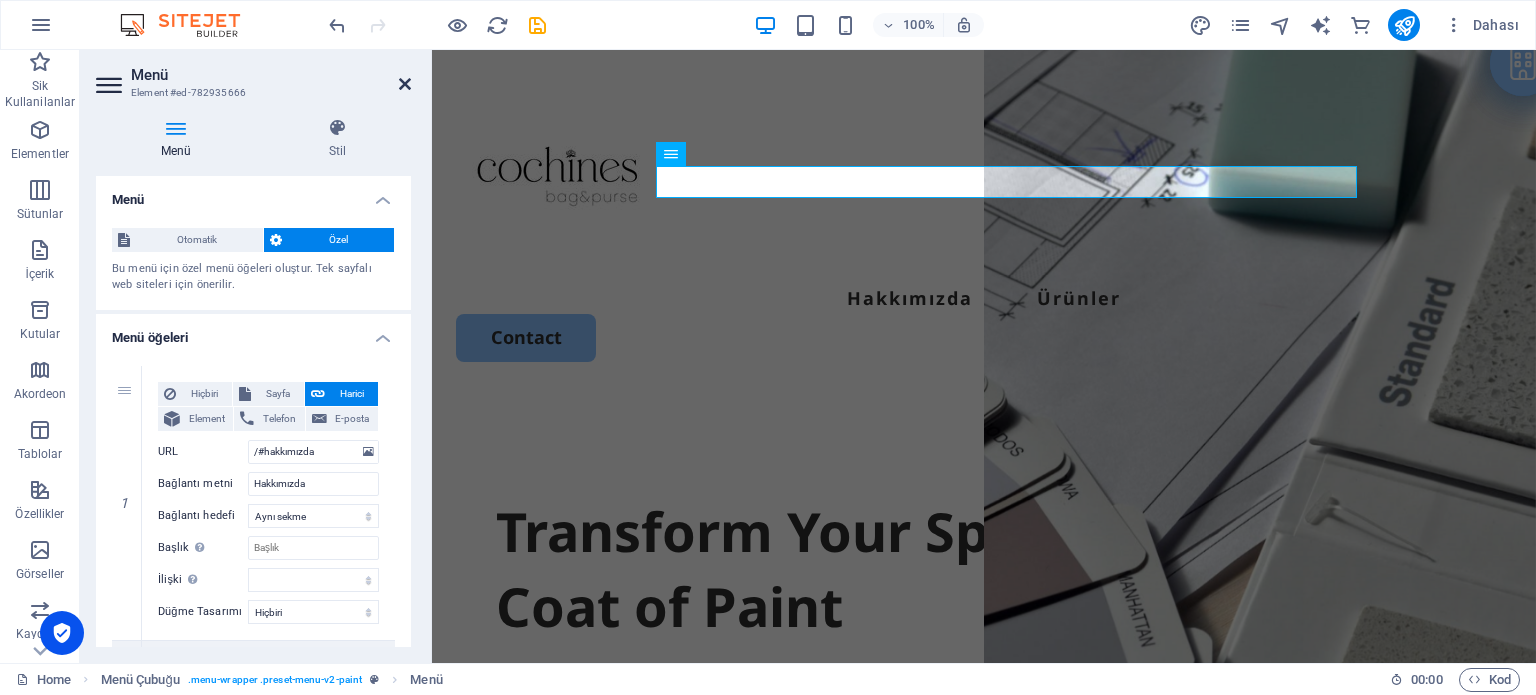 click at bounding box center [405, 84] 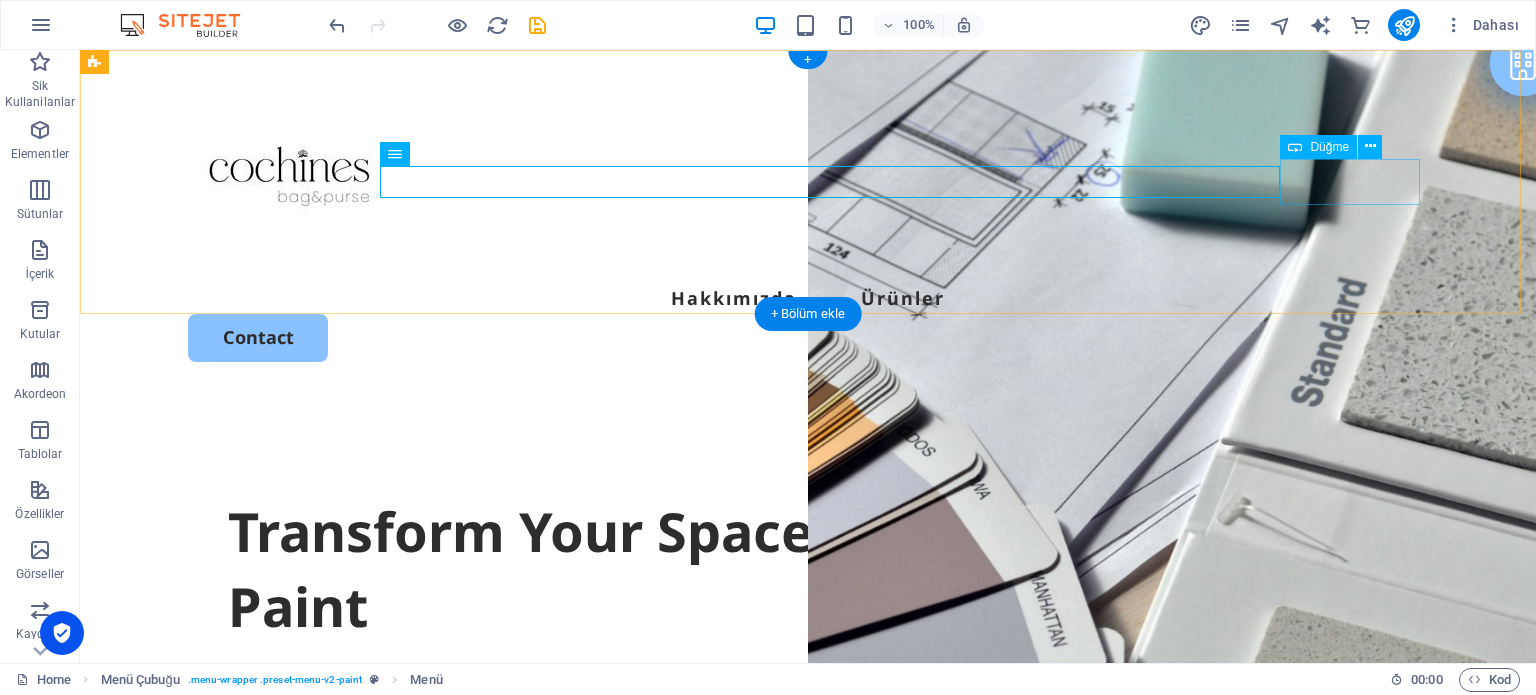 click on "Contact" at bounding box center (808, 337) 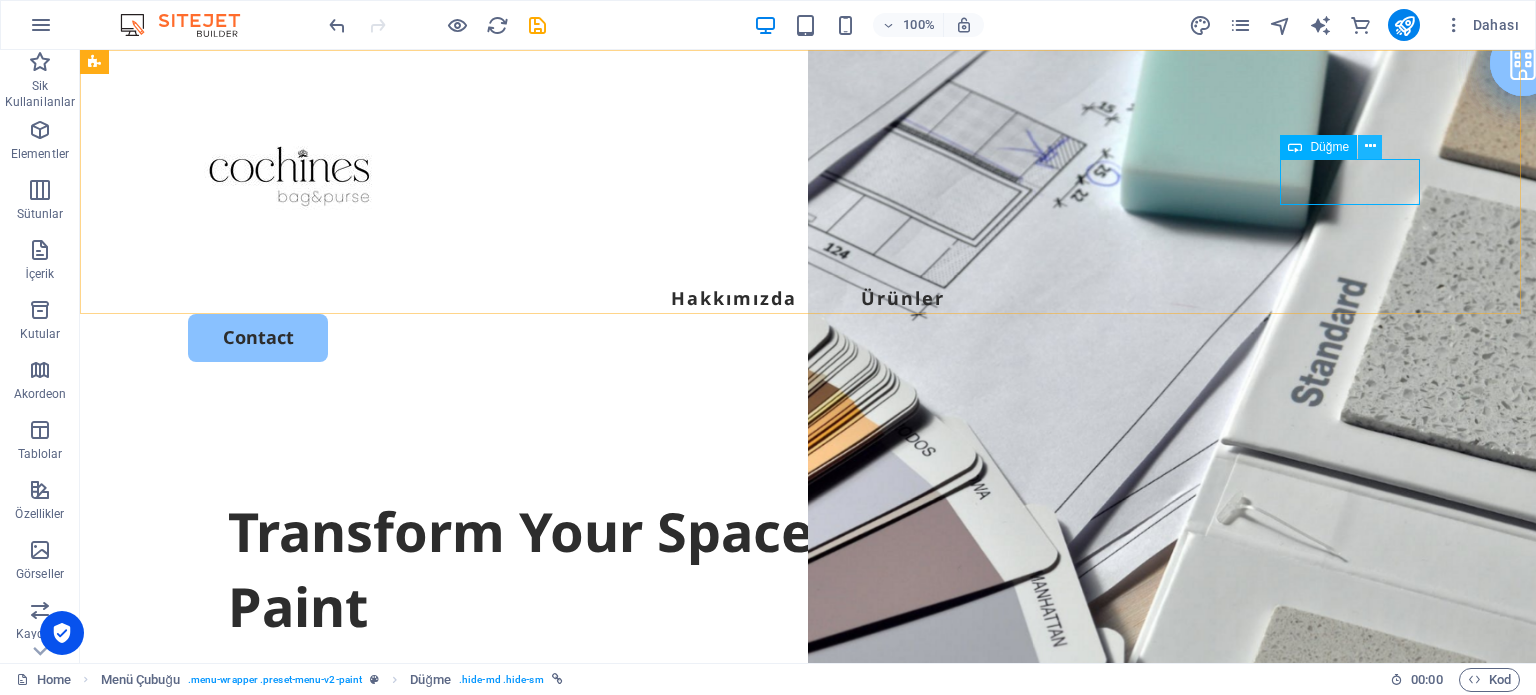 click at bounding box center (1370, 146) 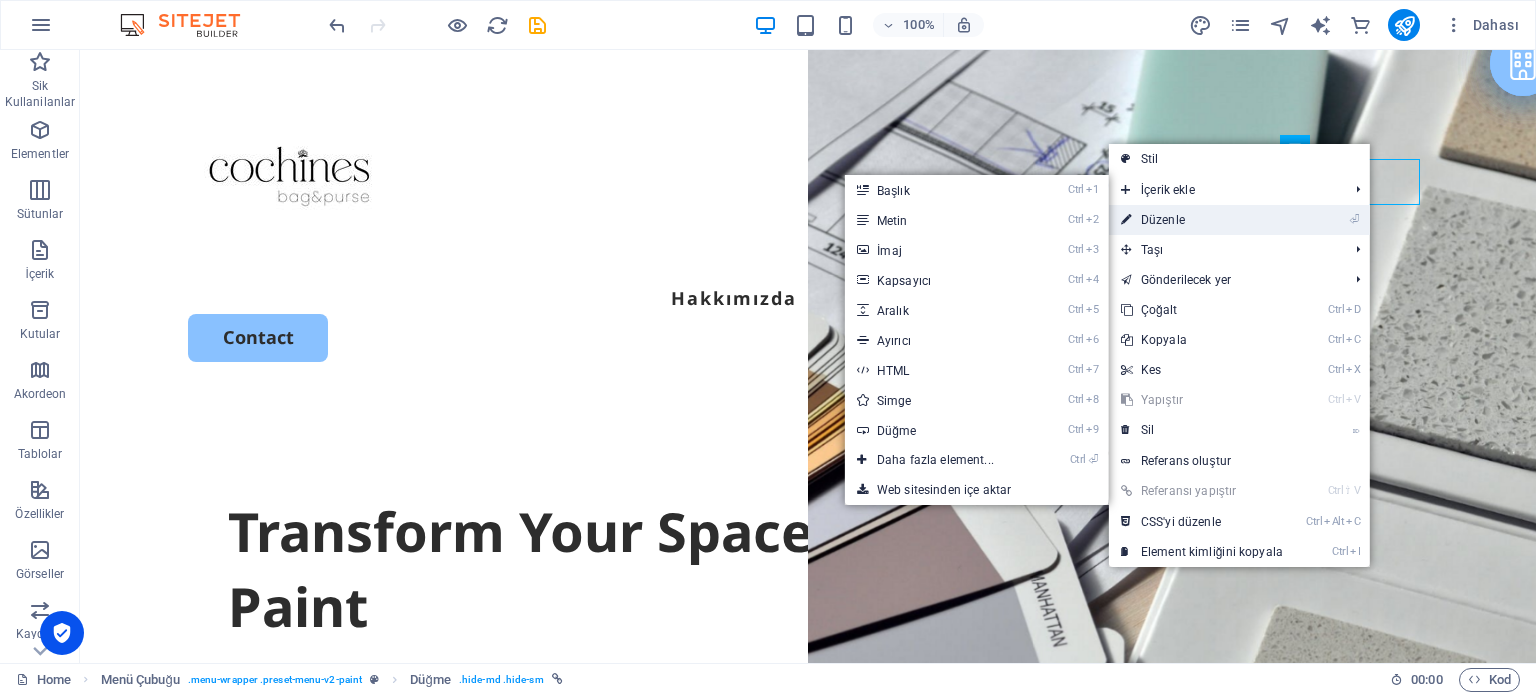 click on "⏎  Düzenle" at bounding box center [1202, 220] 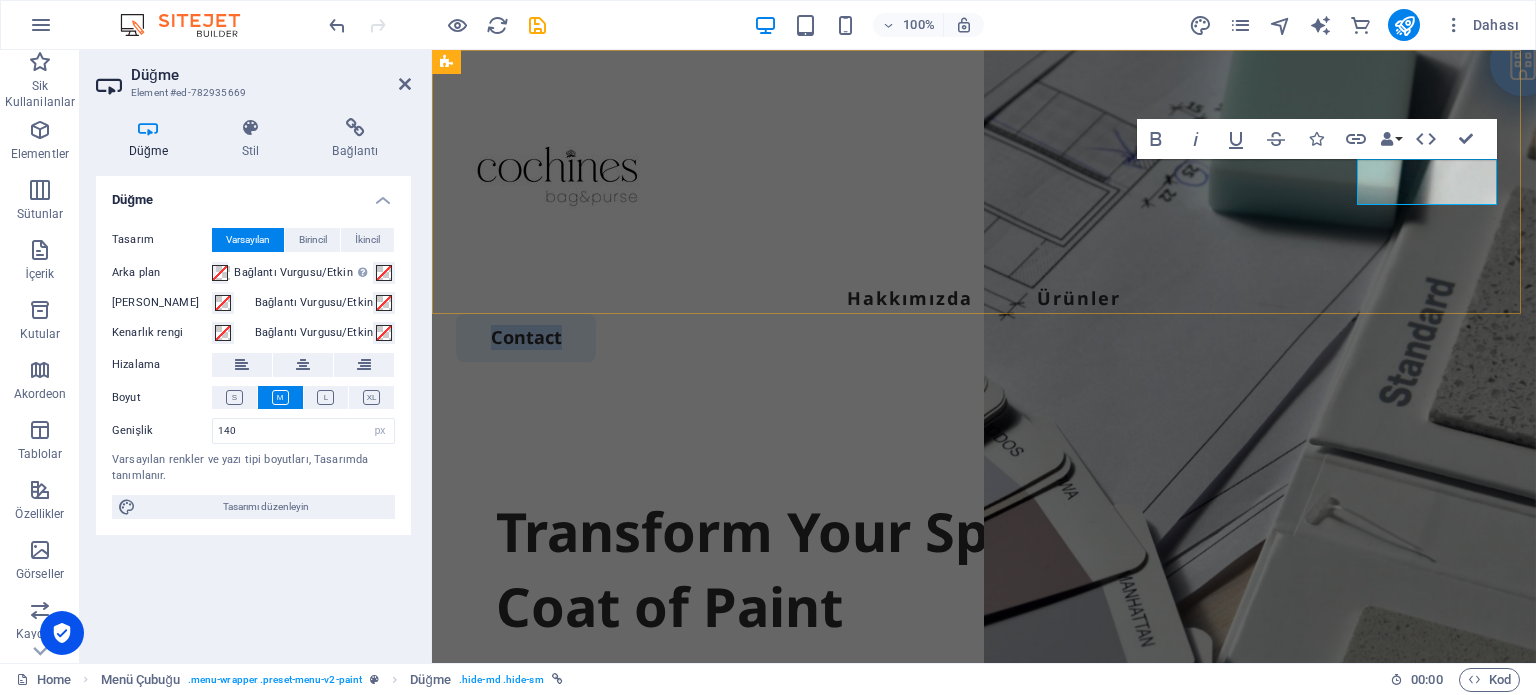 click on "Contact" at bounding box center (526, 337) 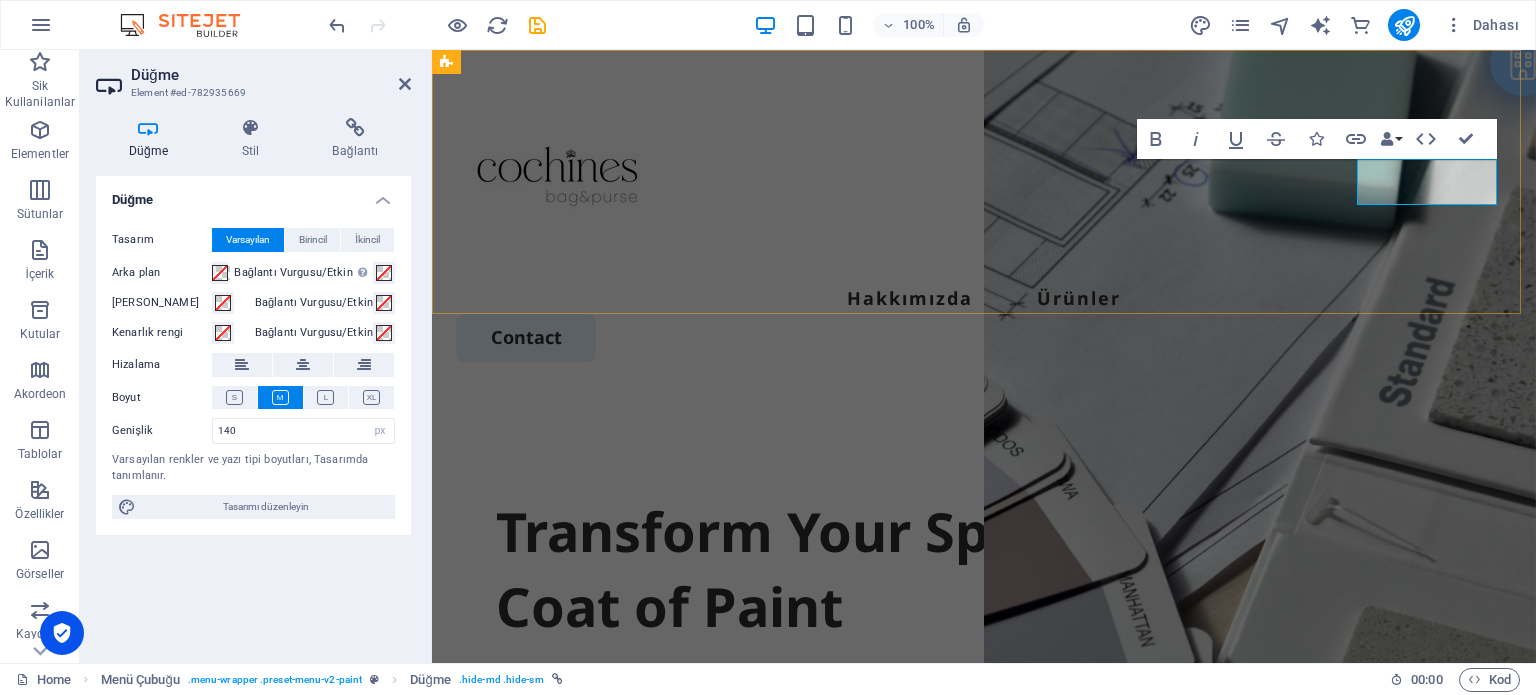 click on "Contact" at bounding box center (526, 337) 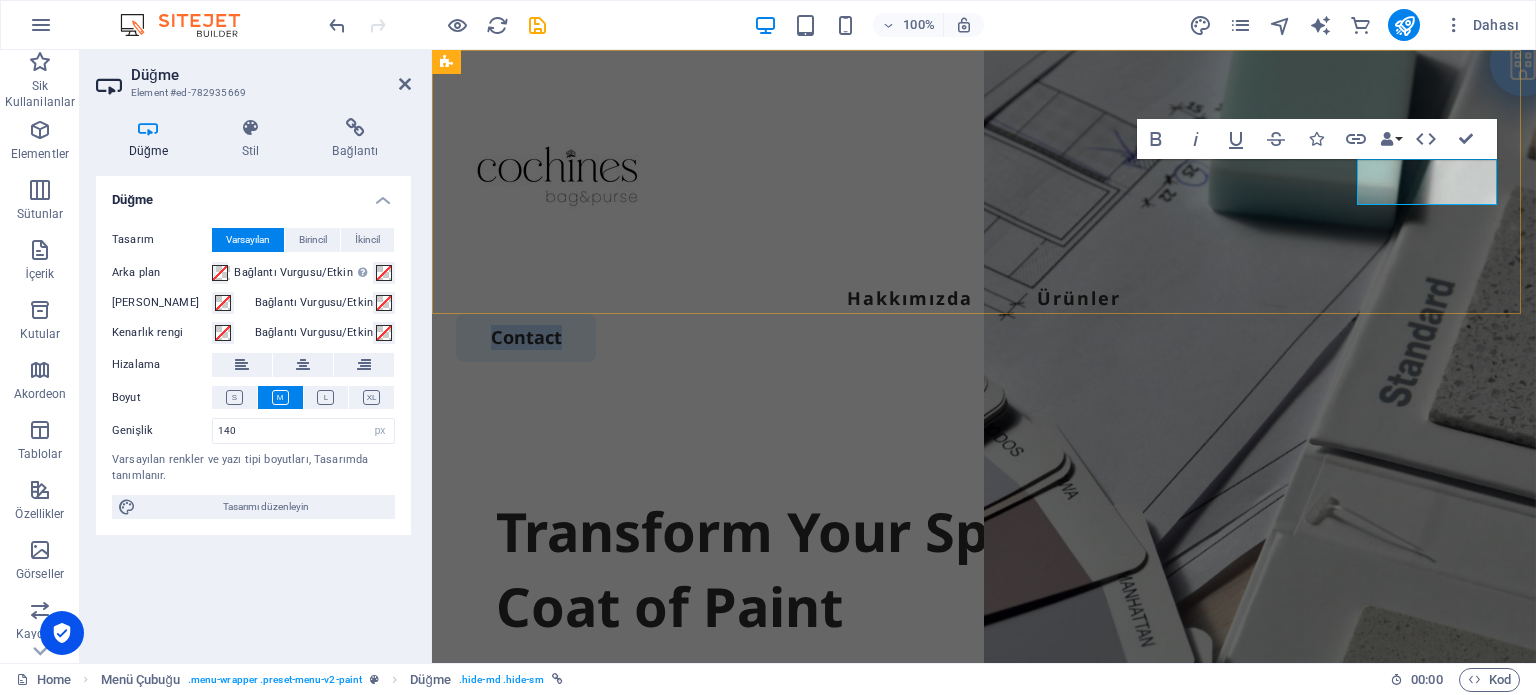 click on "Contact" at bounding box center (526, 337) 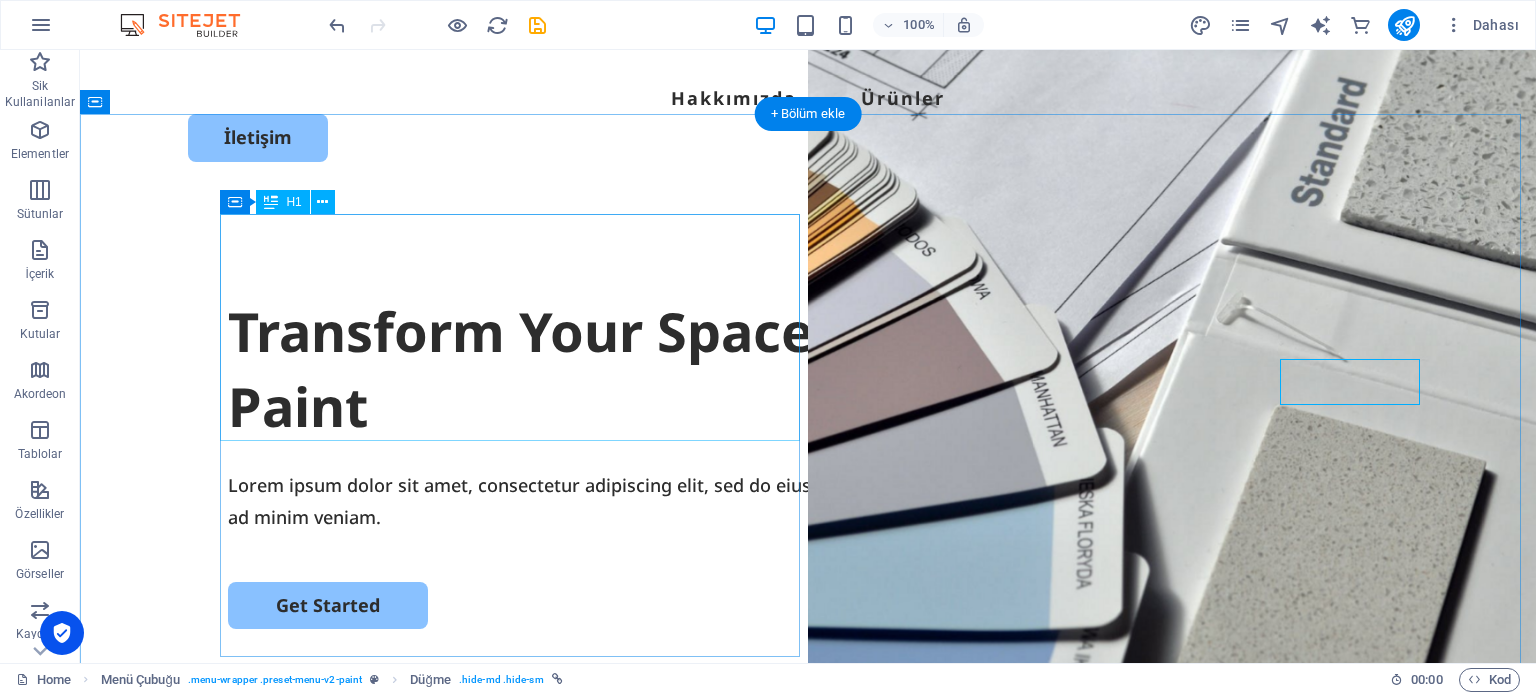 scroll, scrollTop: 0, scrollLeft: 0, axis: both 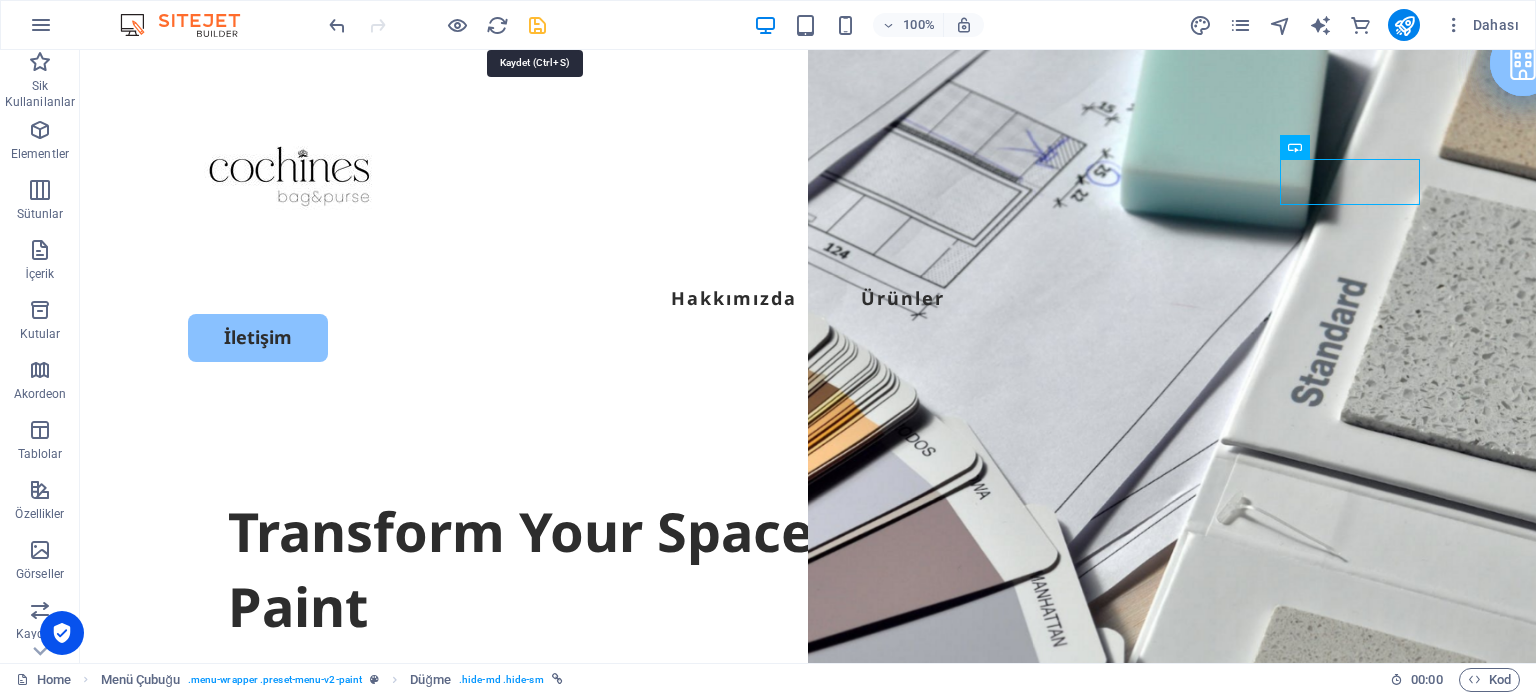 click at bounding box center (537, 25) 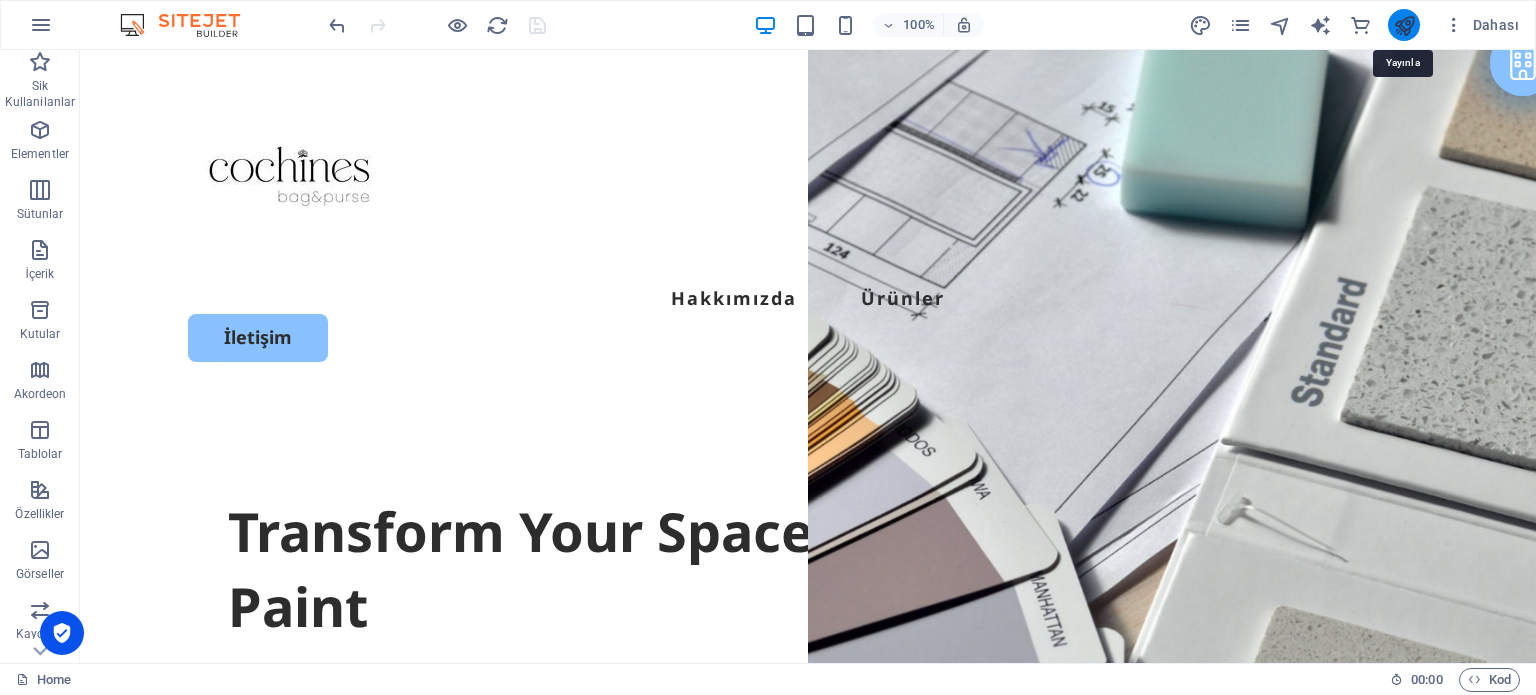 click at bounding box center (1404, 25) 